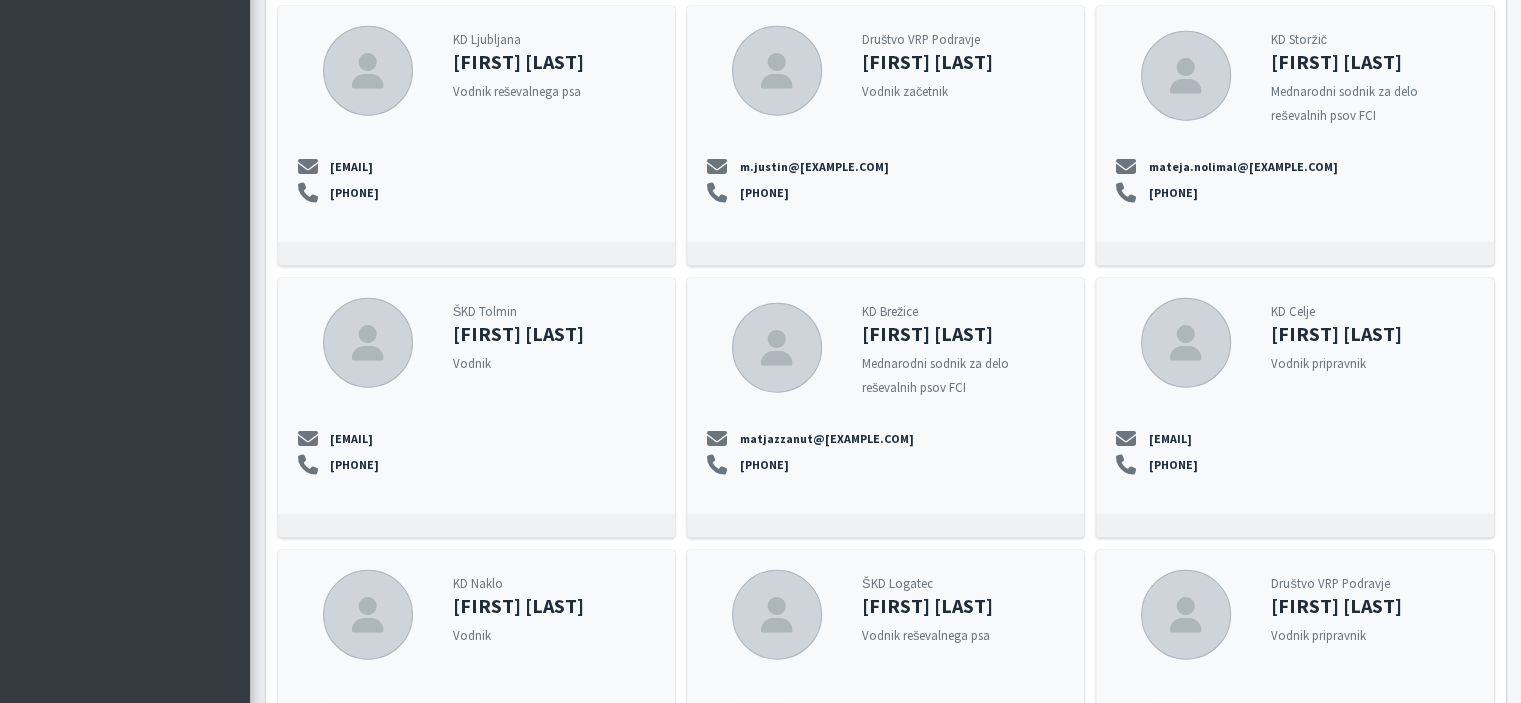 scroll, scrollTop: 12133, scrollLeft: 0, axis: vertical 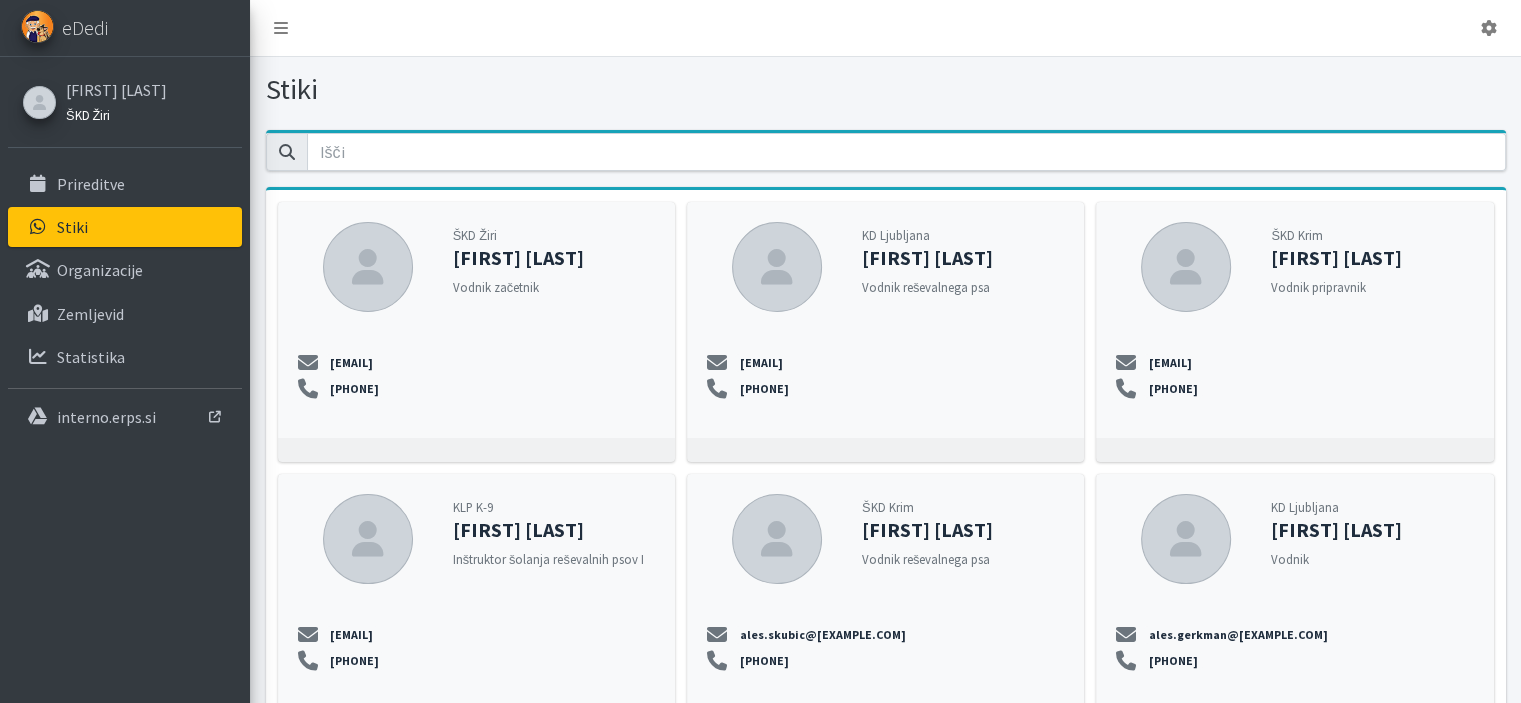 click on "ŠKD Žiri" at bounding box center [116, 114] 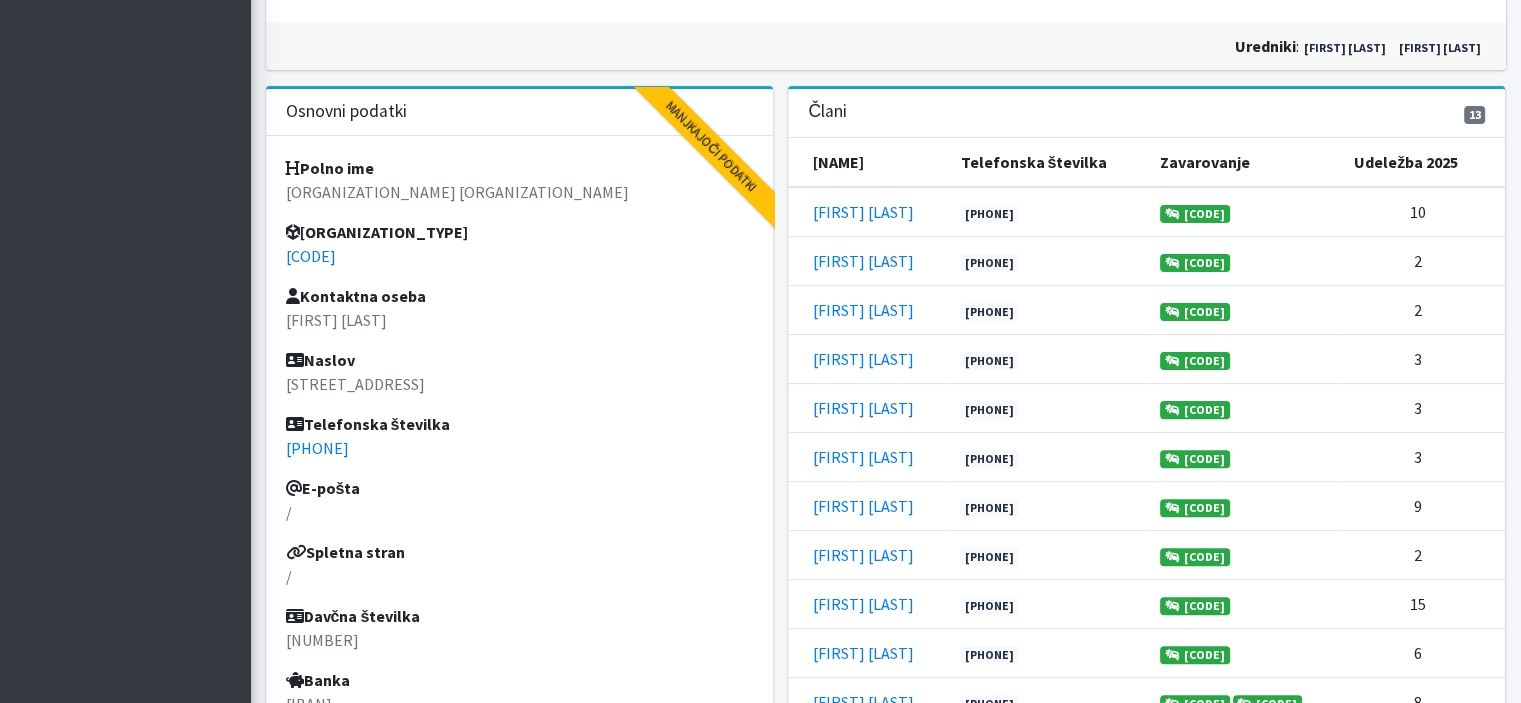 scroll, scrollTop: 0, scrollLeft: 0, axis: both 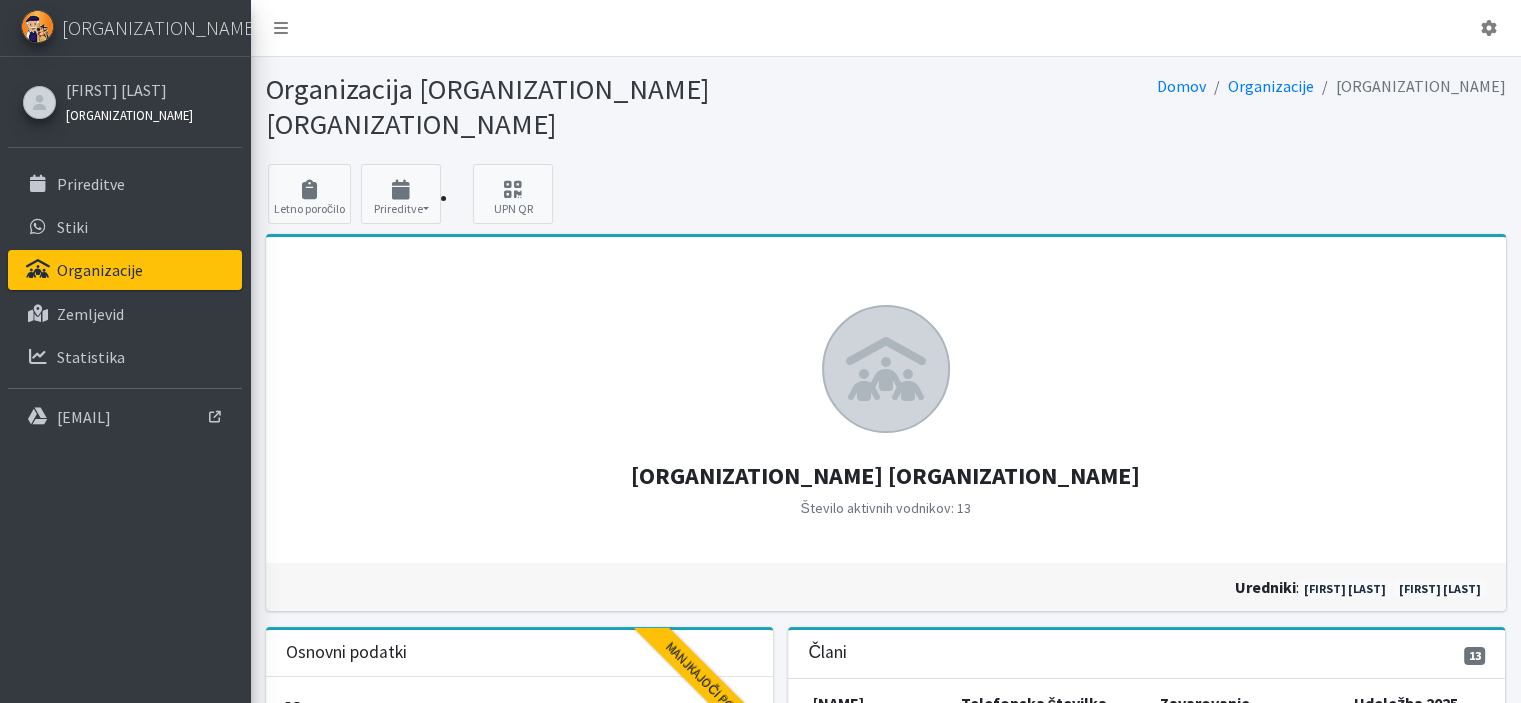 click on "ŠKD Žiri" at bounding box center [129, 114] 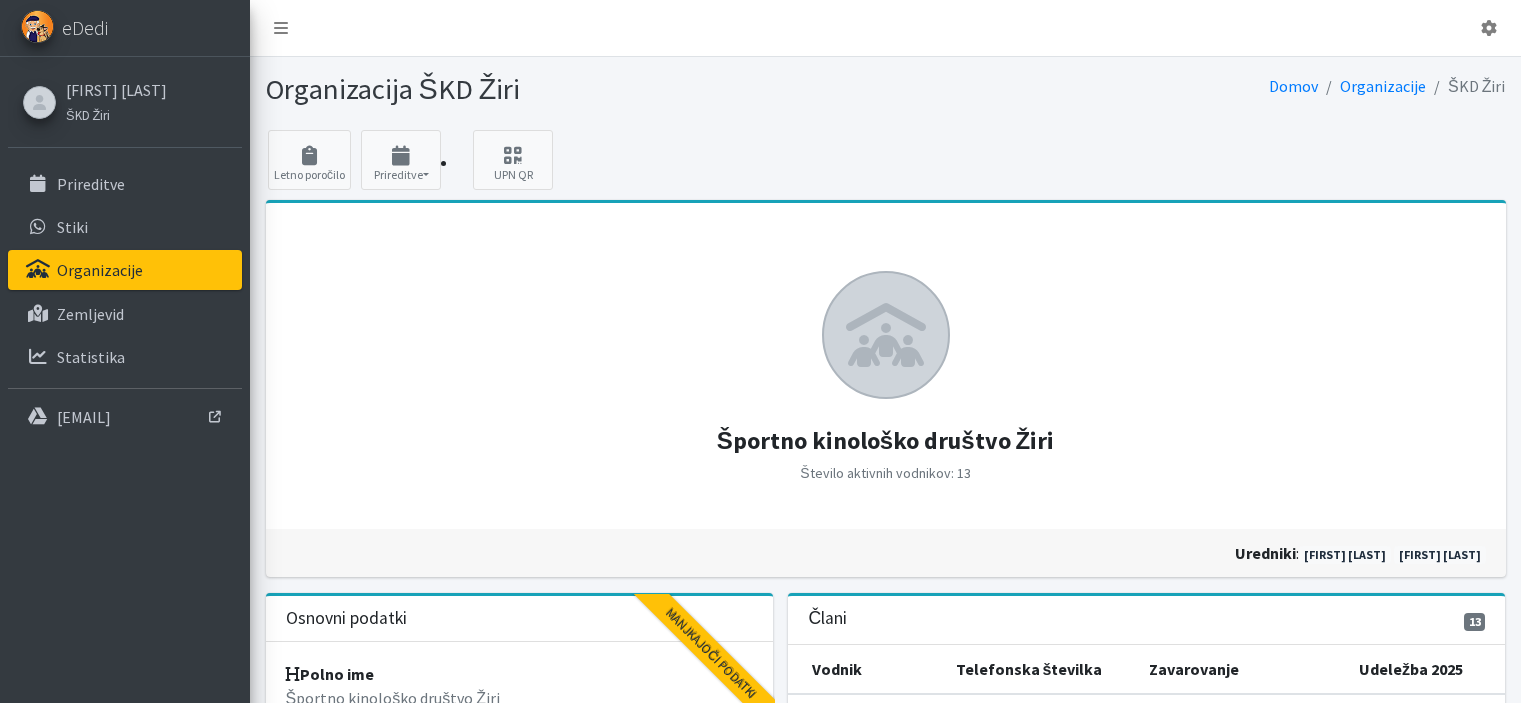 scroll, scrollTop: 0, scrollLeft: 0, axis: both 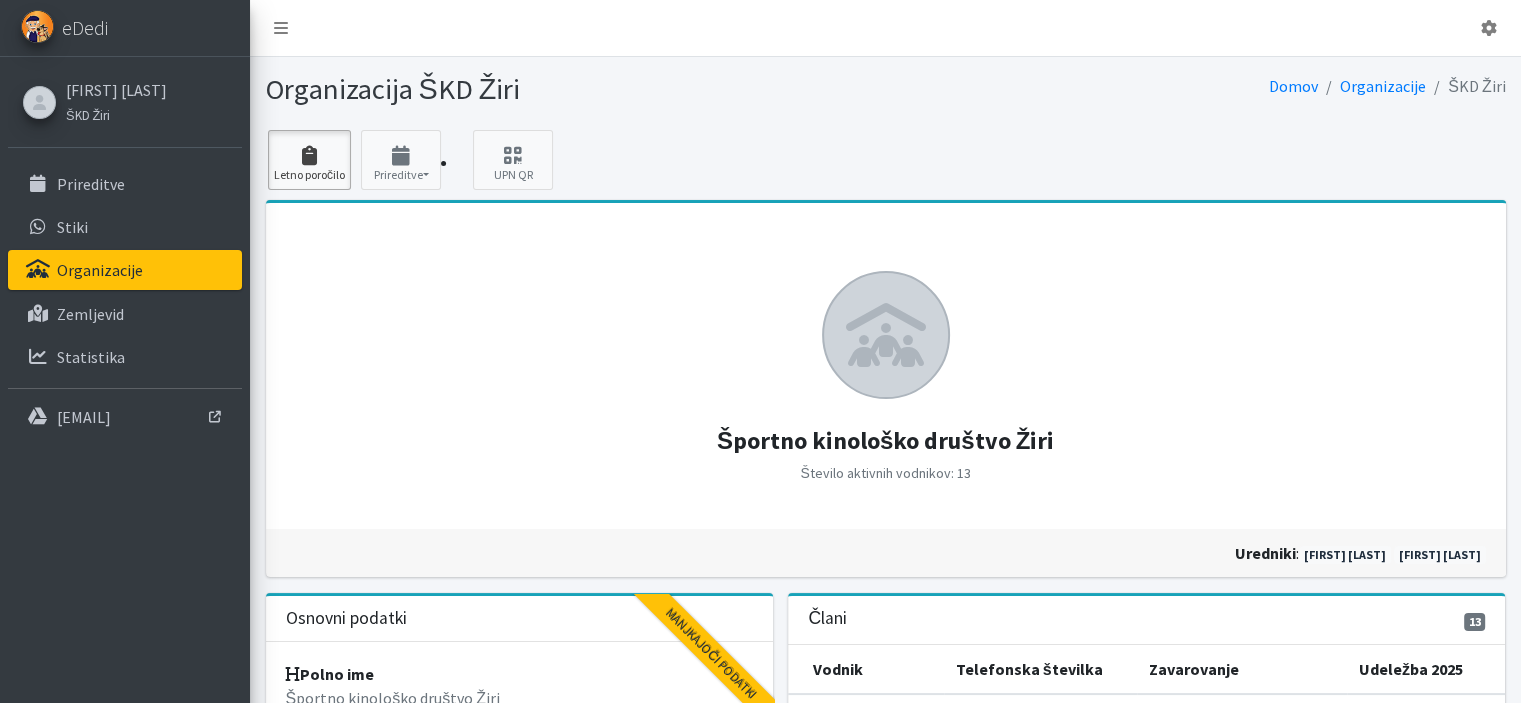 click on "Letno poročilo" at bounding box center [309, 160] 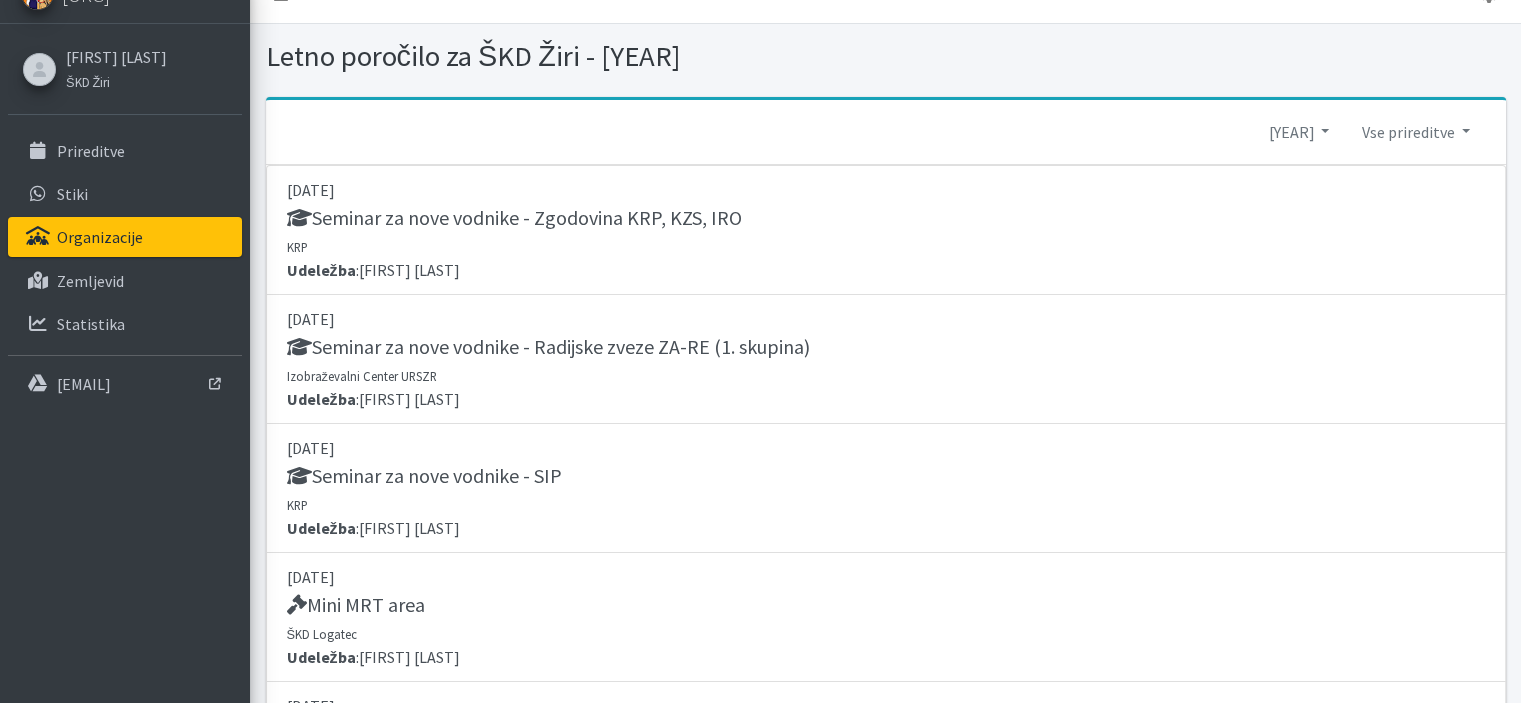 scroll, scrollTop: 0, scrollLeft: 0, axis: both 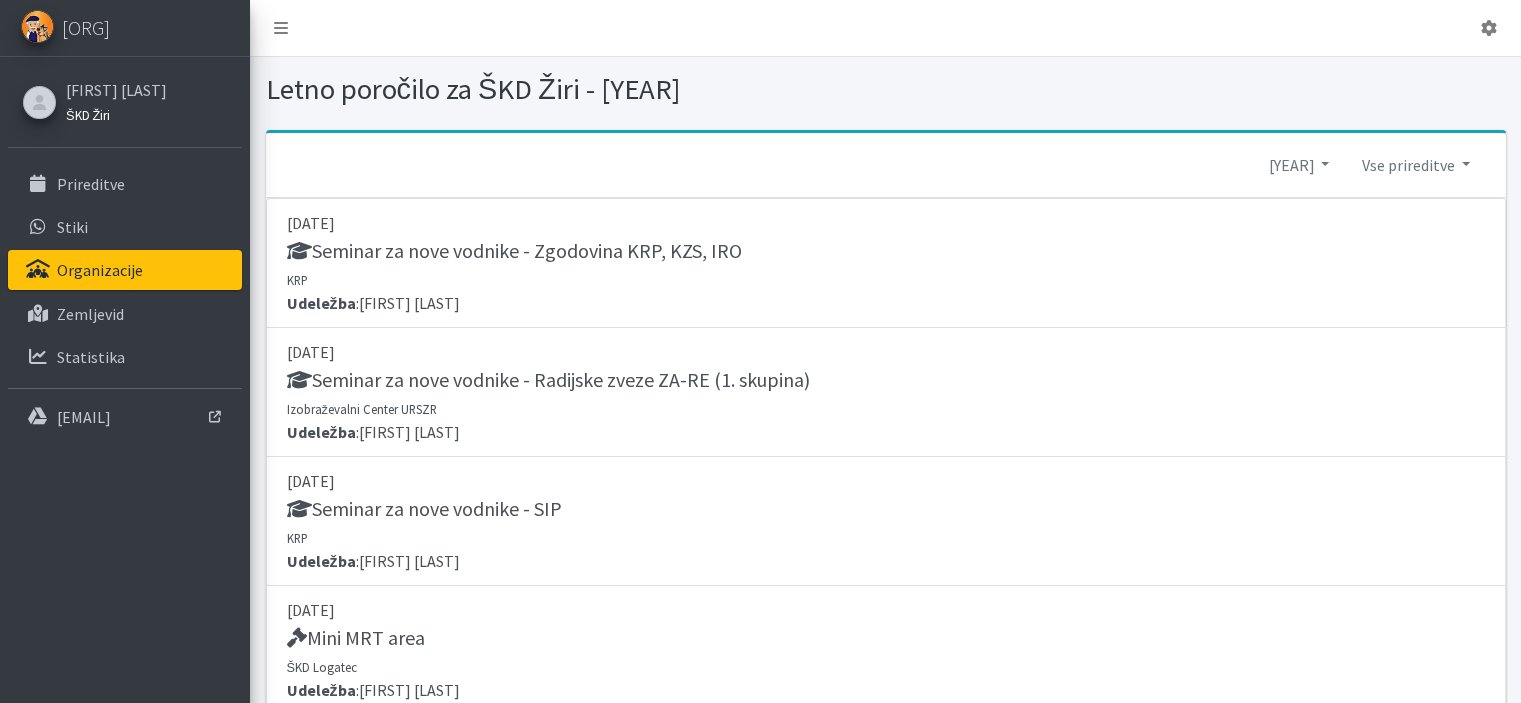 click on "ŠKD Žiri" at bounding box center (116, 114) 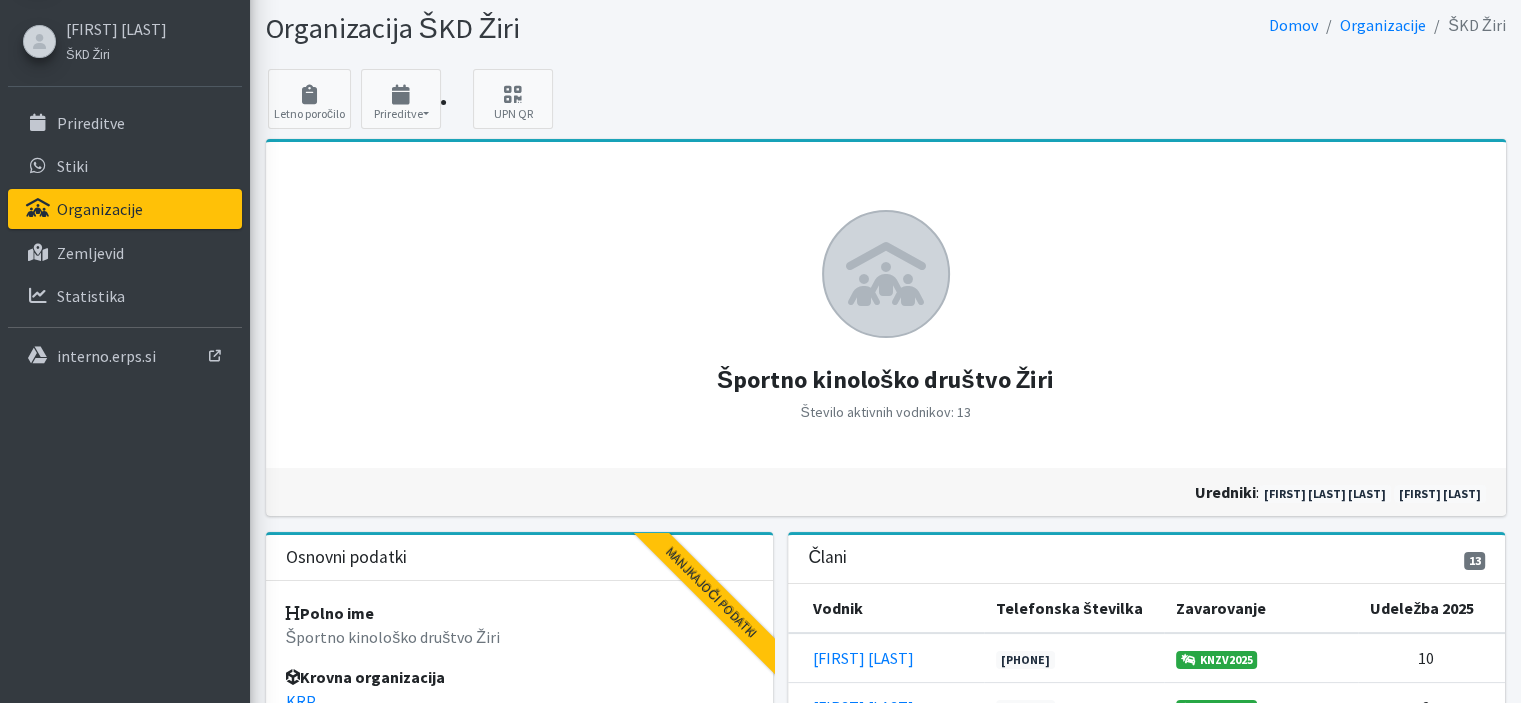 scroll, scrollTop: 0, scrollLeft: 0, axis: both 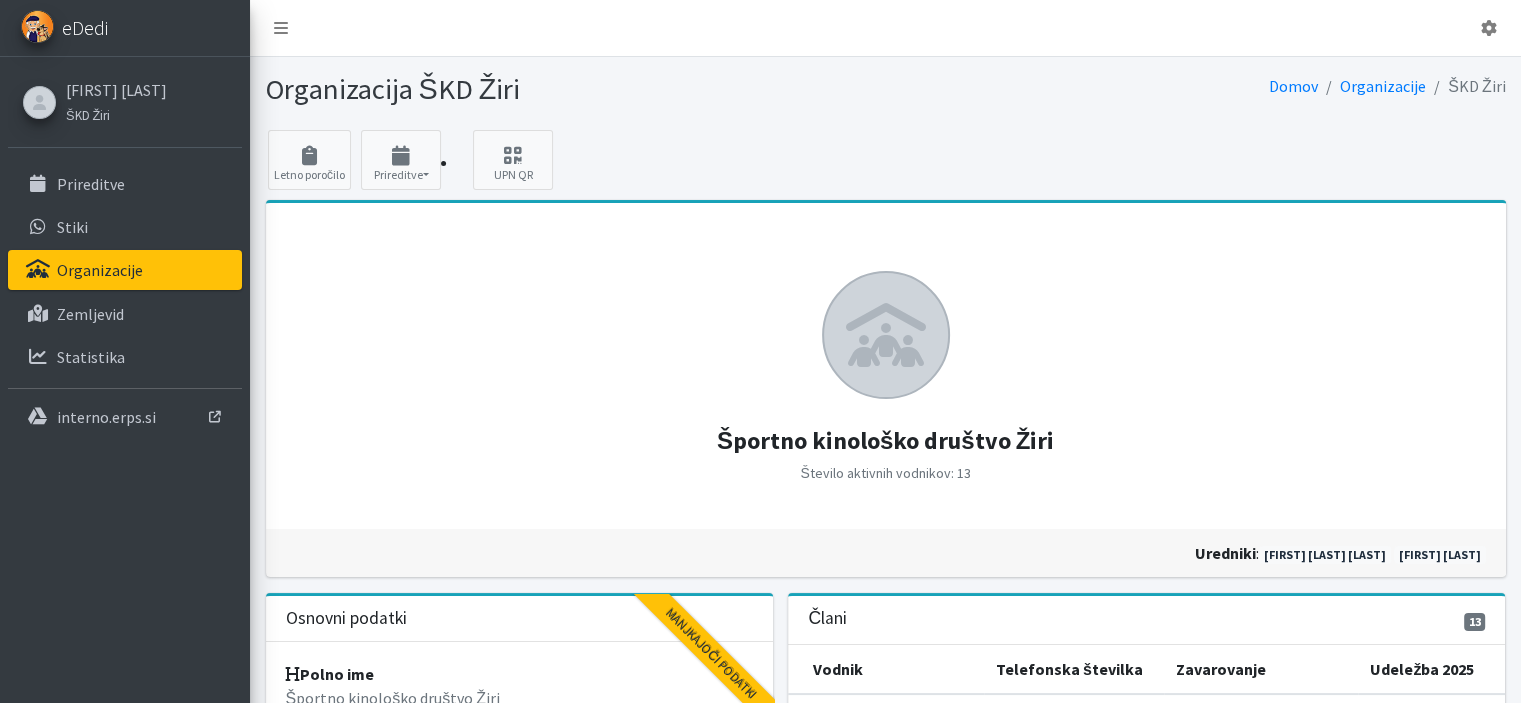 click on "eDedi" at bounding box center [85, 28] 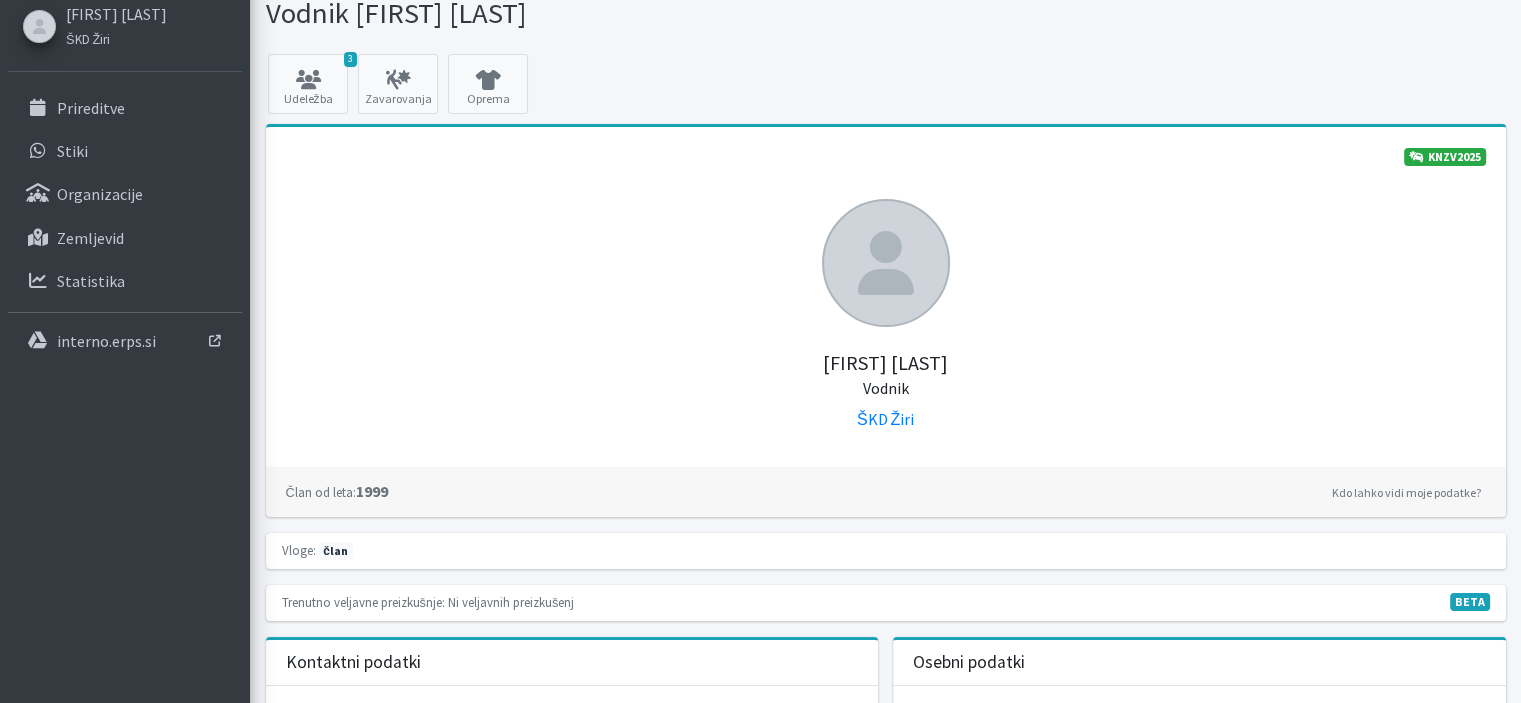 scroll, scrollTop: 0, scrollLeft: 0, axis: both 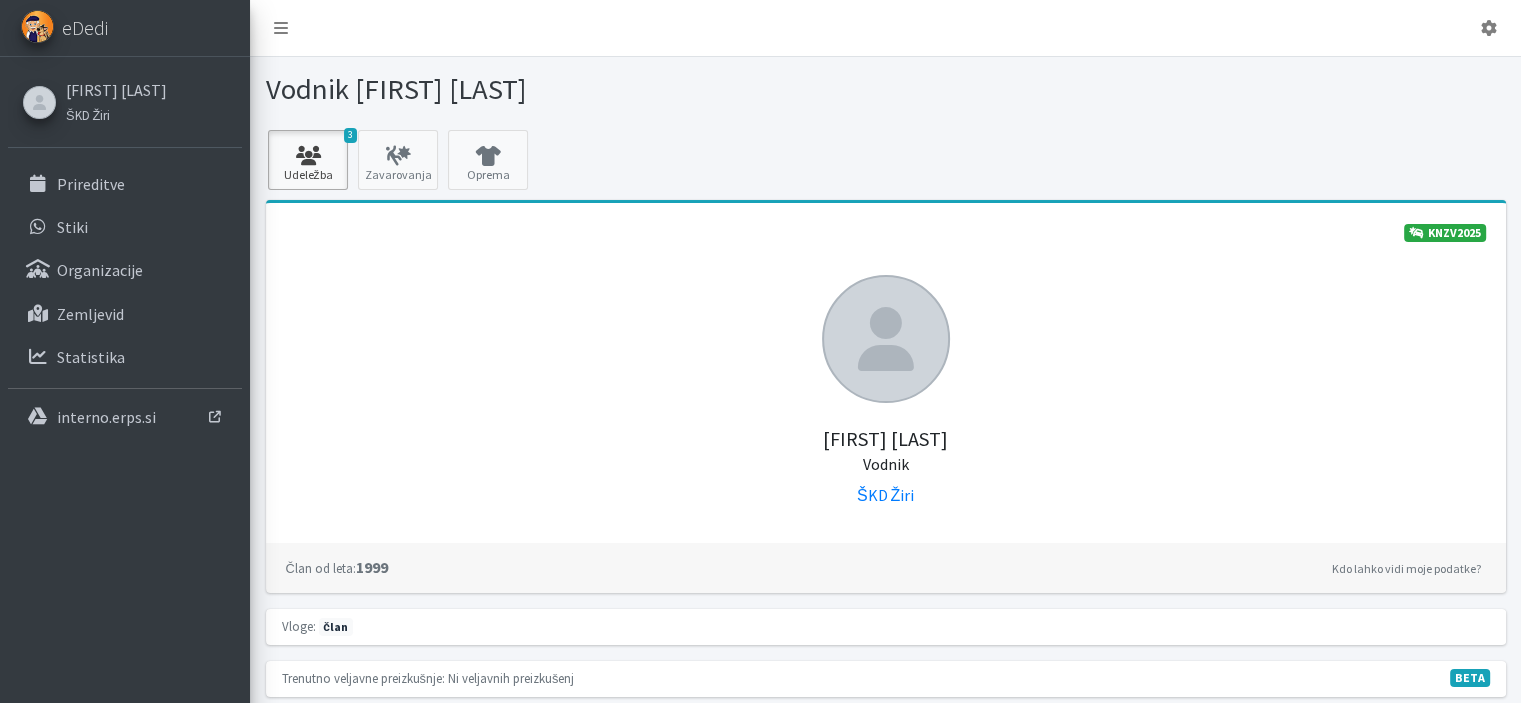 click at bounding box center (308, 156) 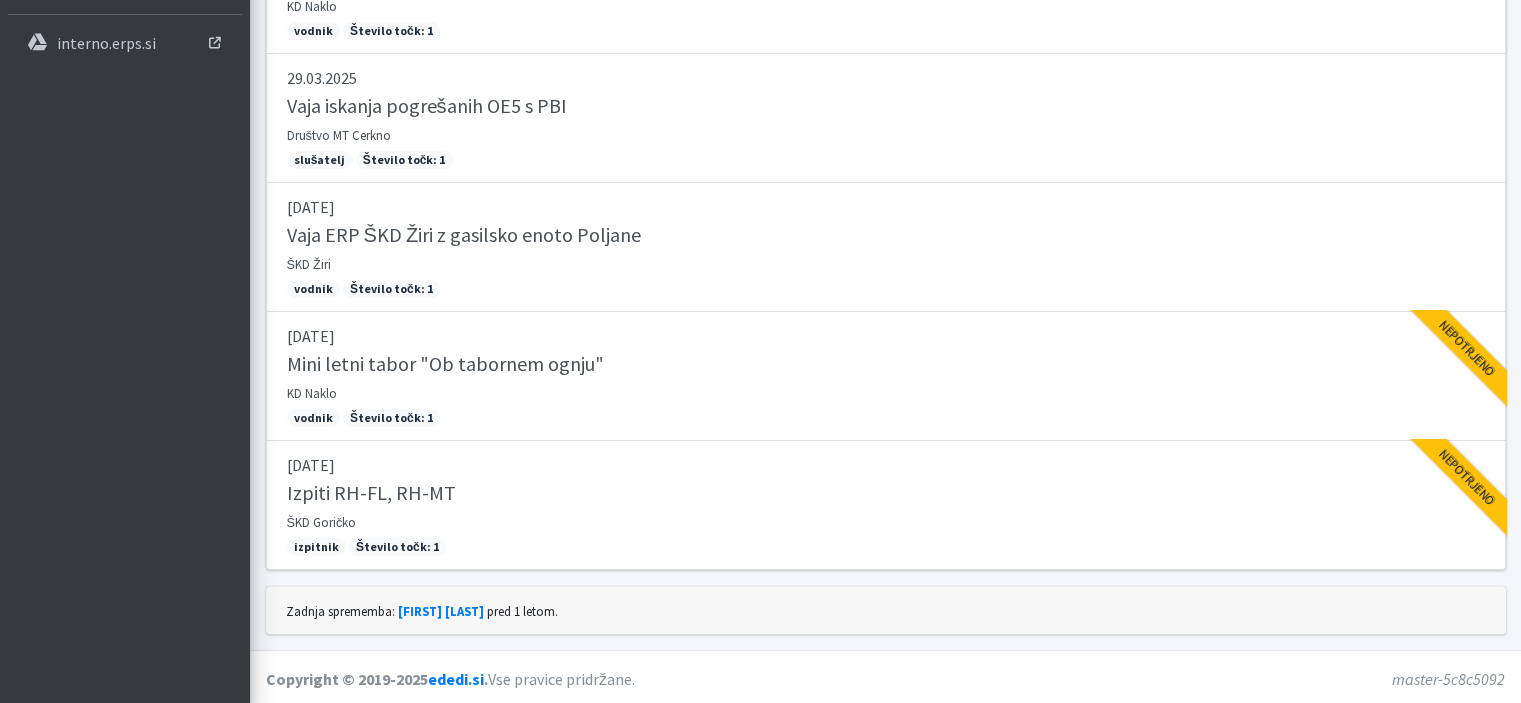 scroll, scrollTop: 0, scrollLeft: 0, axis: both 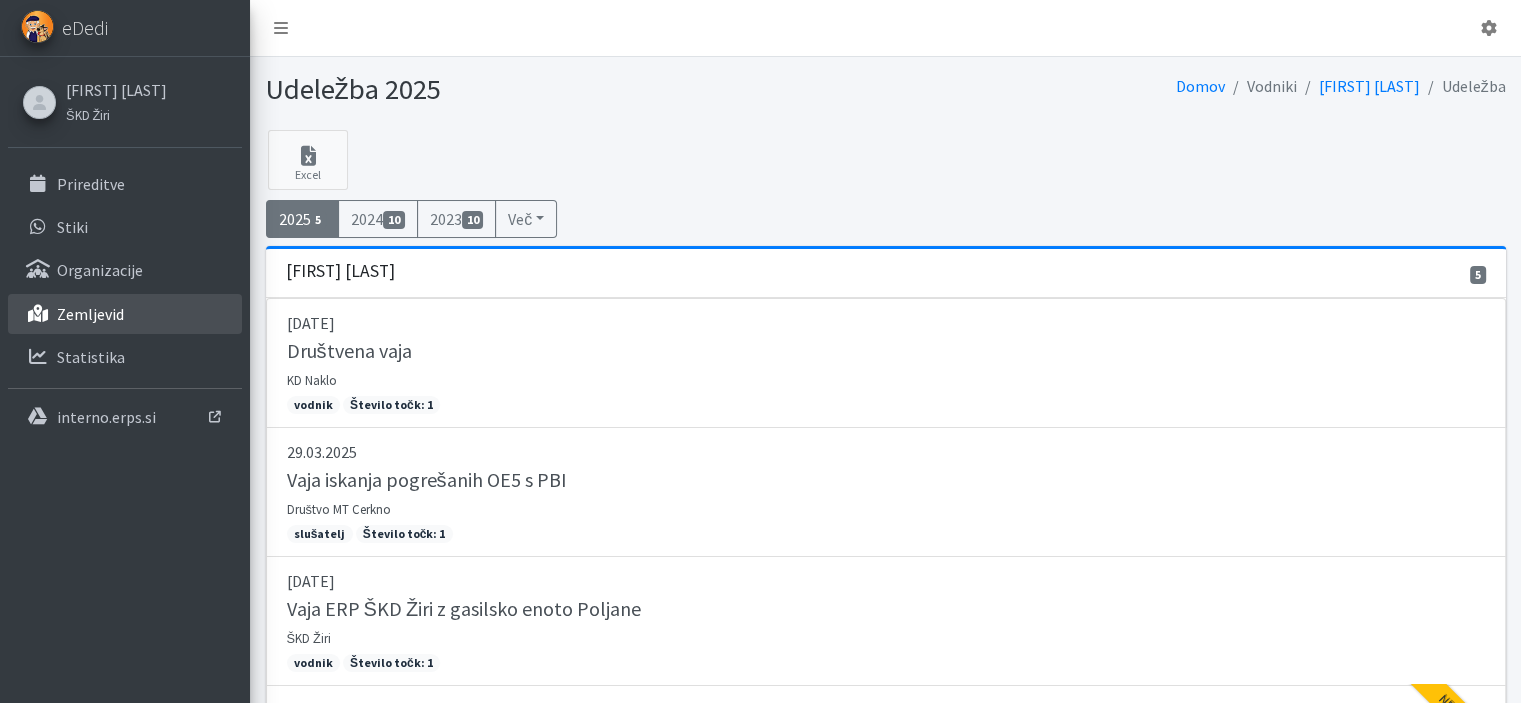 click on "Zemljevid" at bounding box center [90, 314] 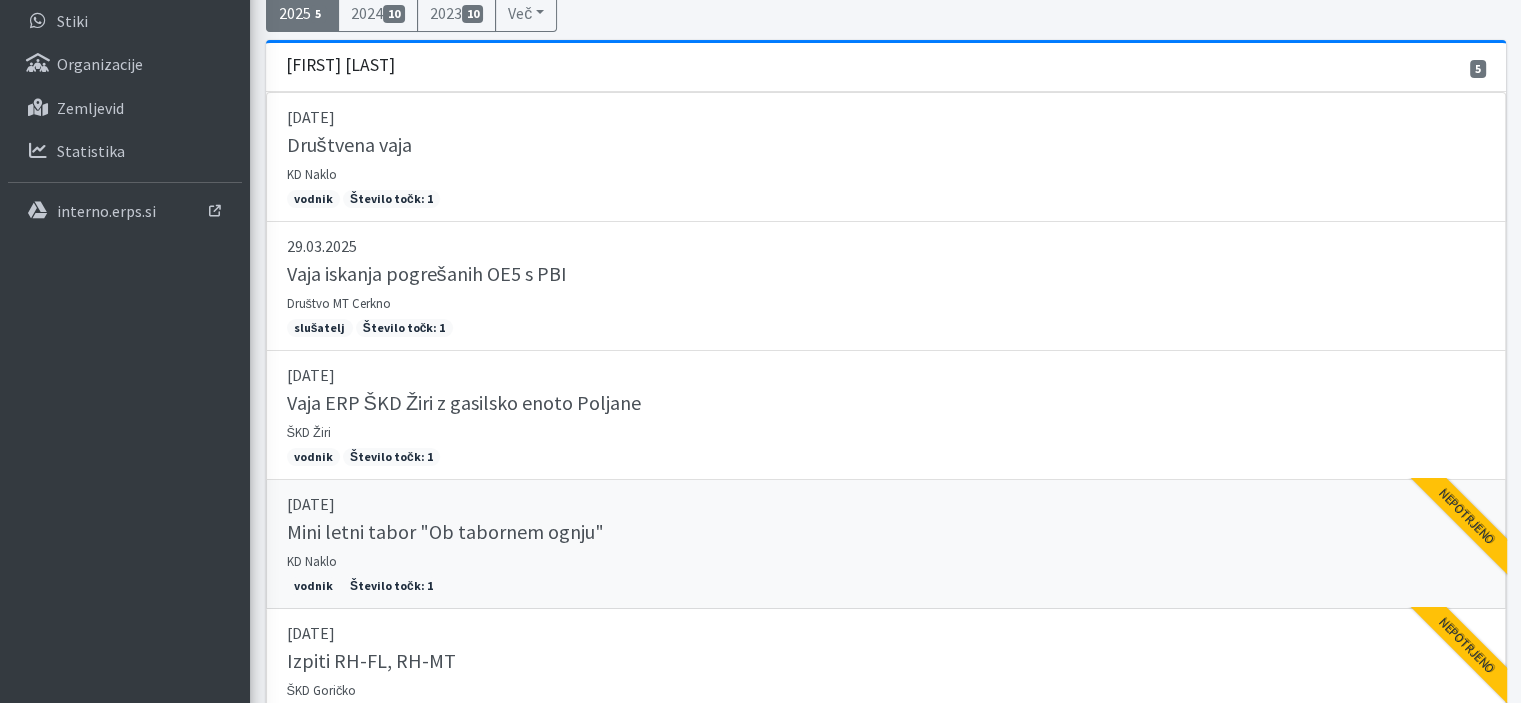 scroll, scrollTop: 374, scrollLeft: 0, axis: vertical 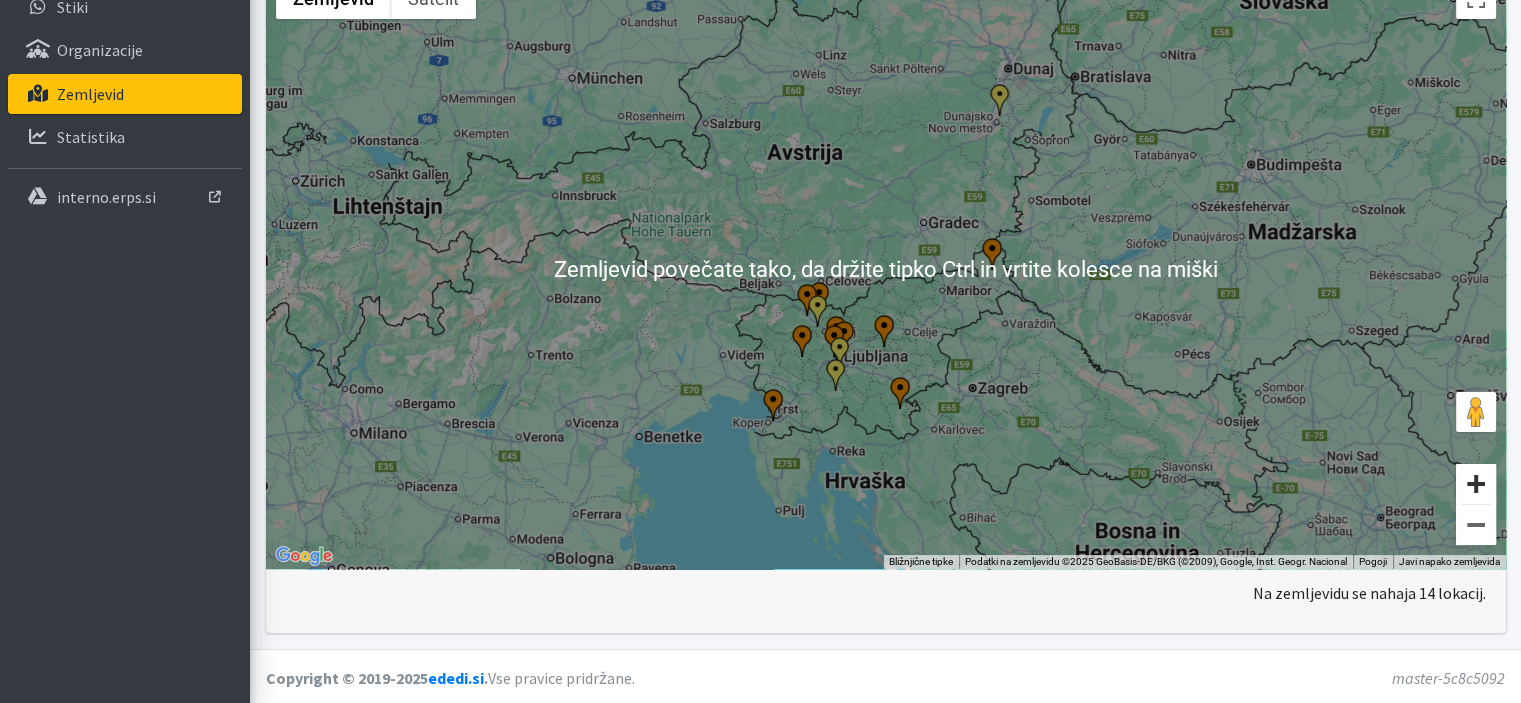 click at bounding box center [1476, 484] 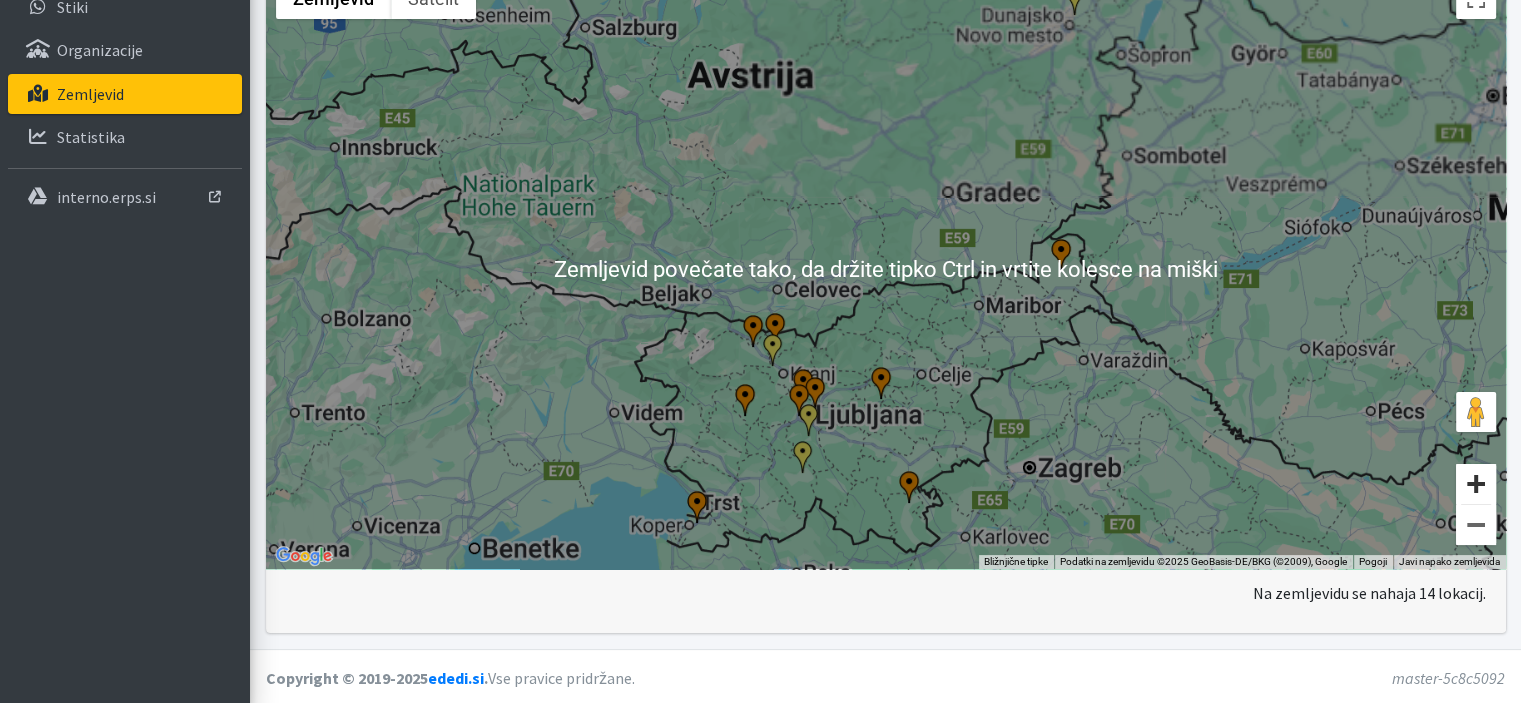 click at bounding box center (1476, 484) 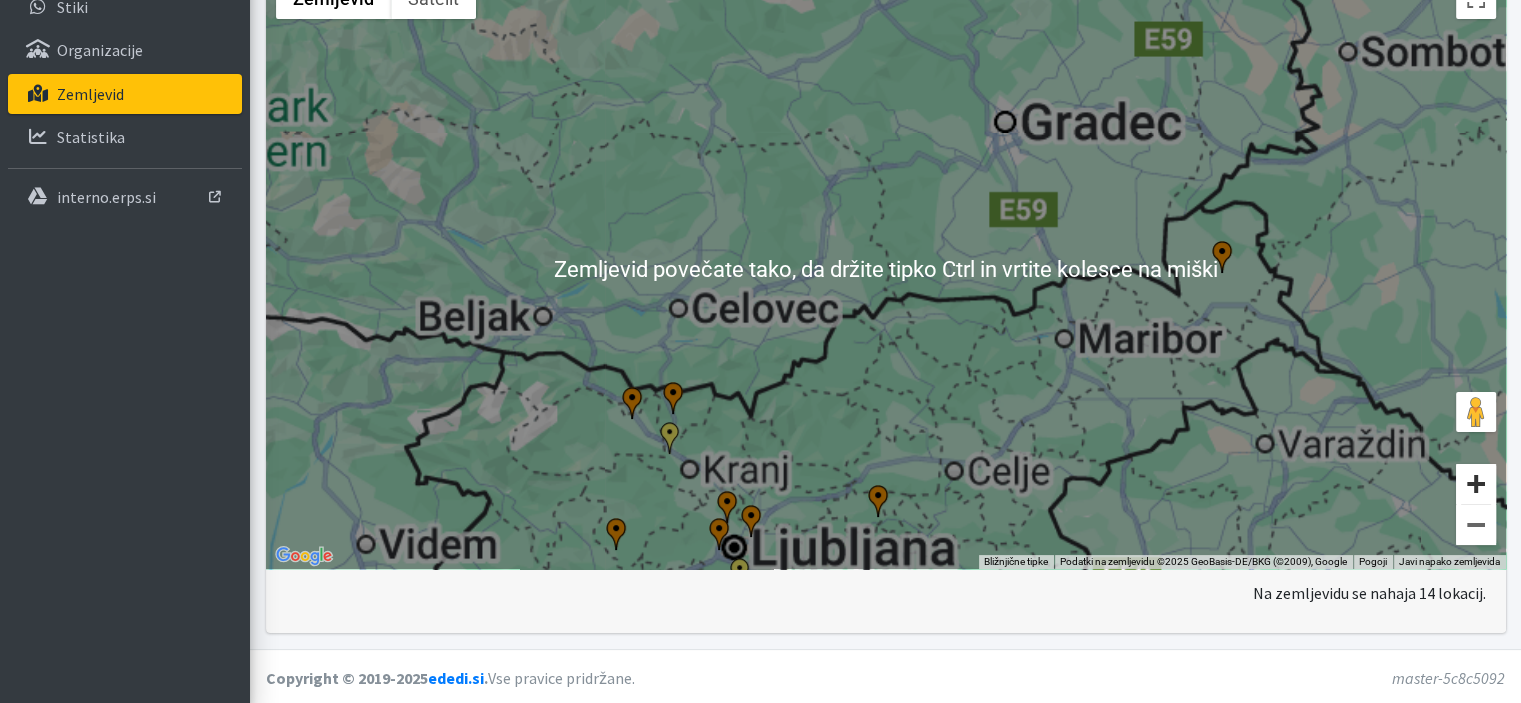 click at bounding box center [1476, 484] 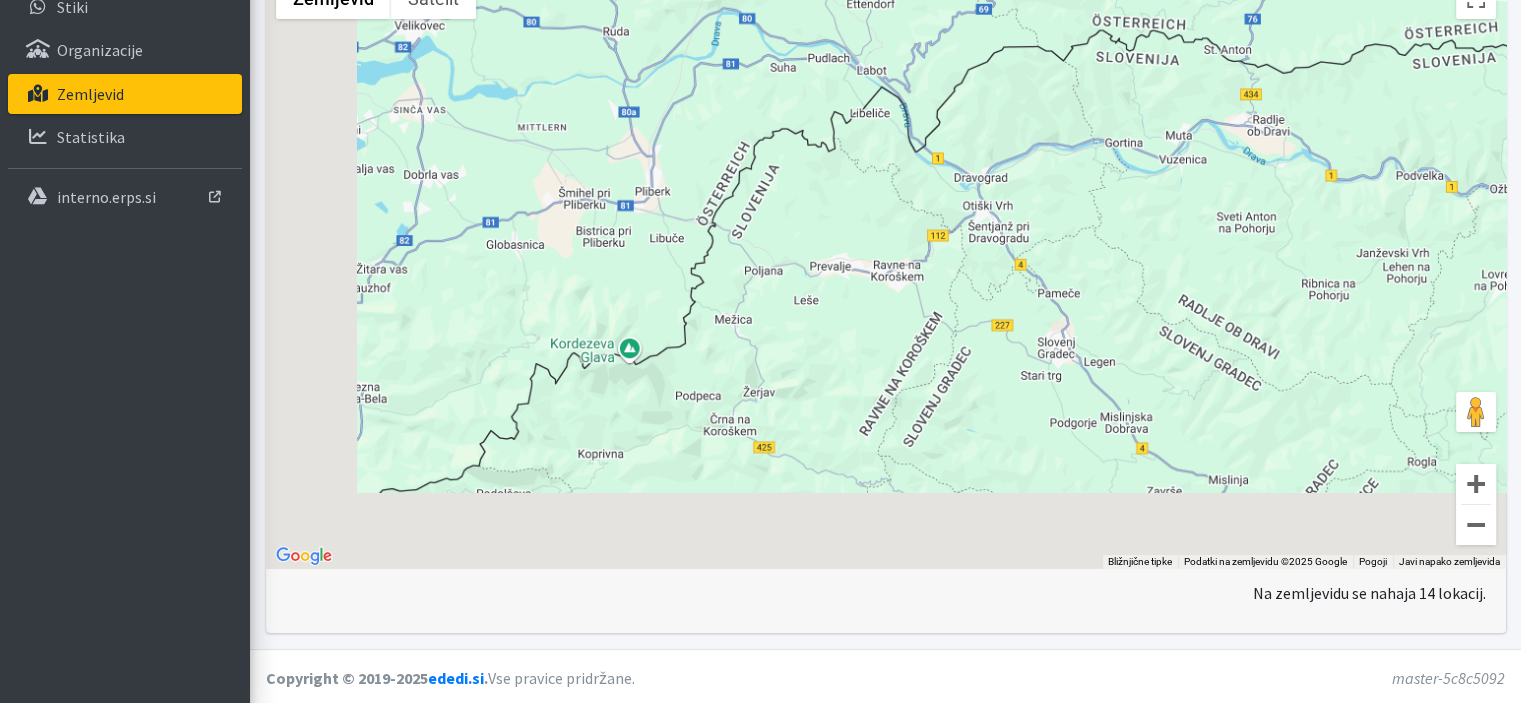 drag, startPoint x: 987, startPoint y: 451, endPoint x: 1153, endPoint y: 22, distance: 459.99673 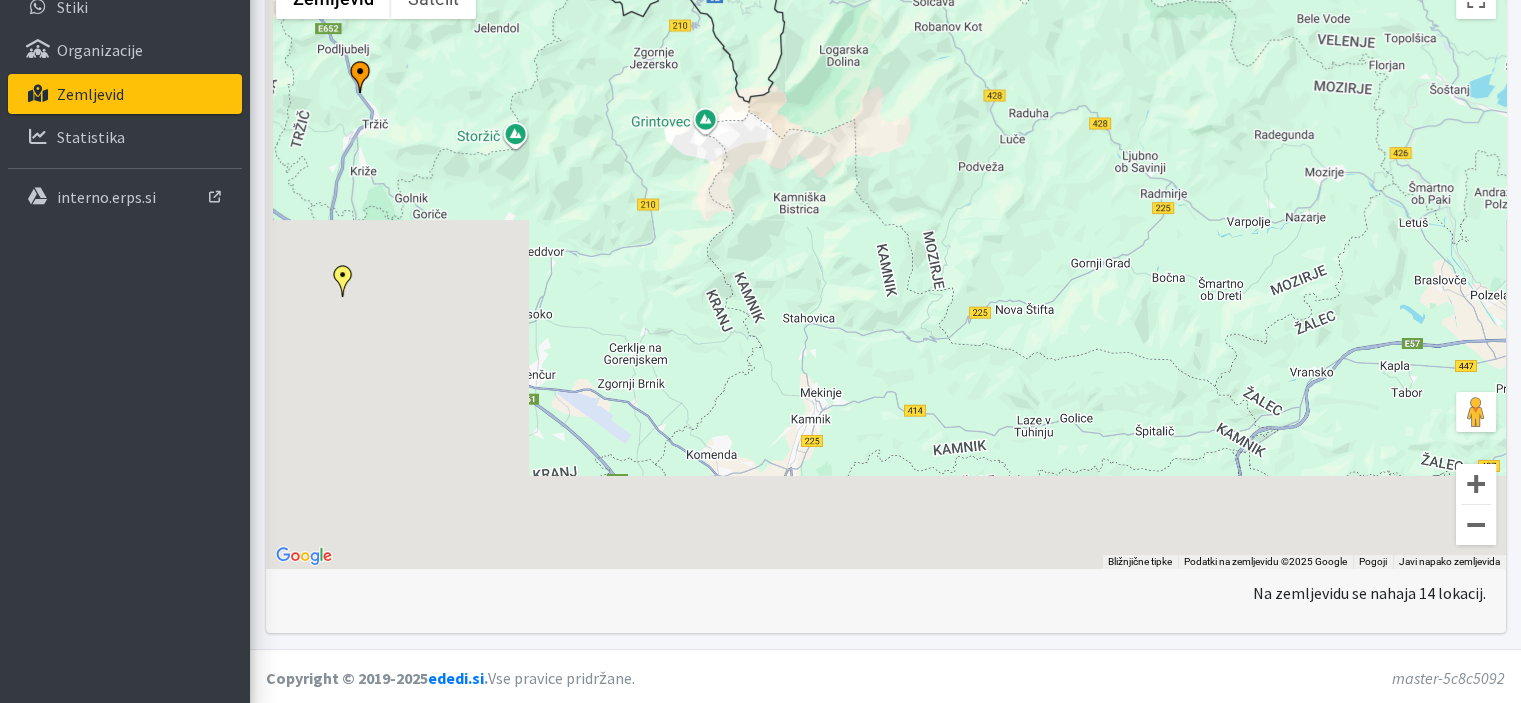 drag, startPoint x: 805, startPoint y: 377, endPoint x: 1128, endPoint y: 33, distance: 471.87393 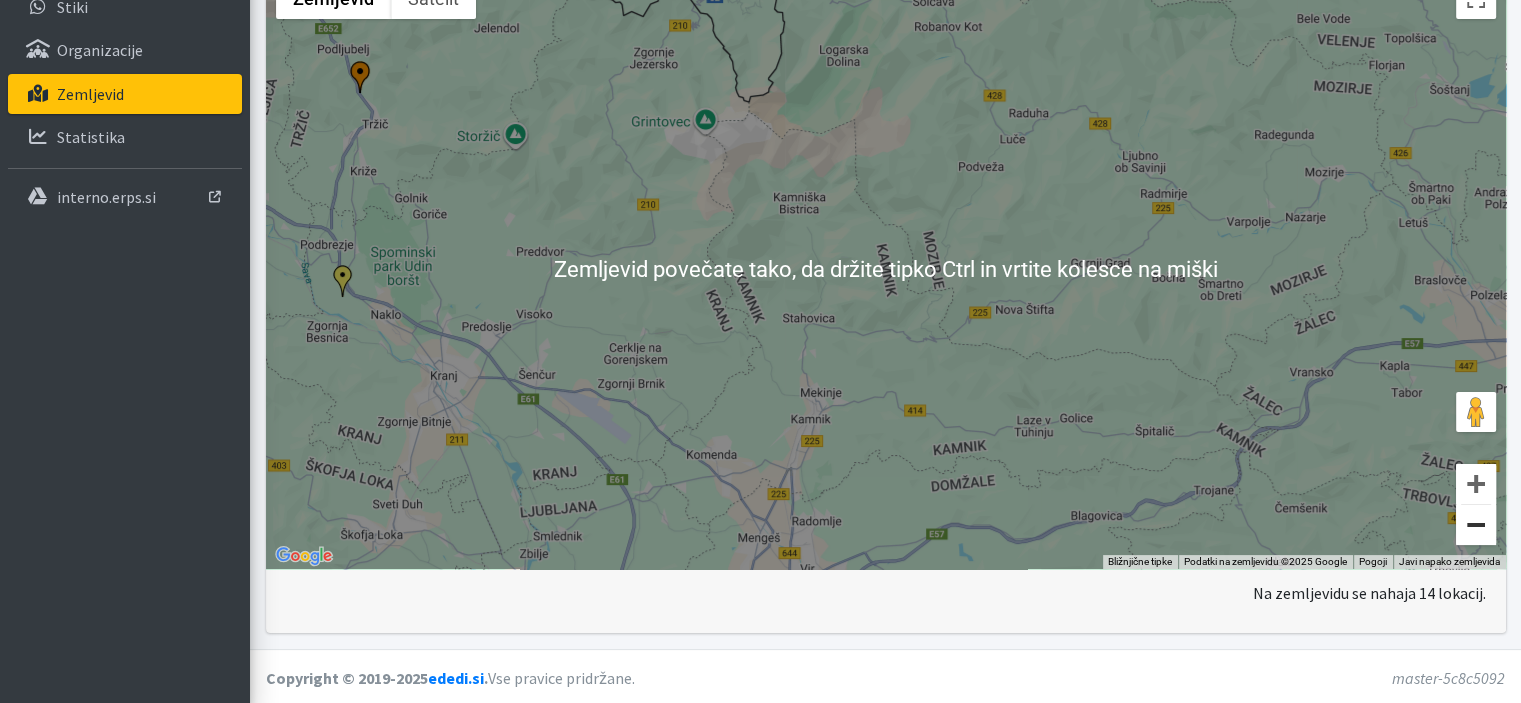 click at bounding box center [1476, 525] 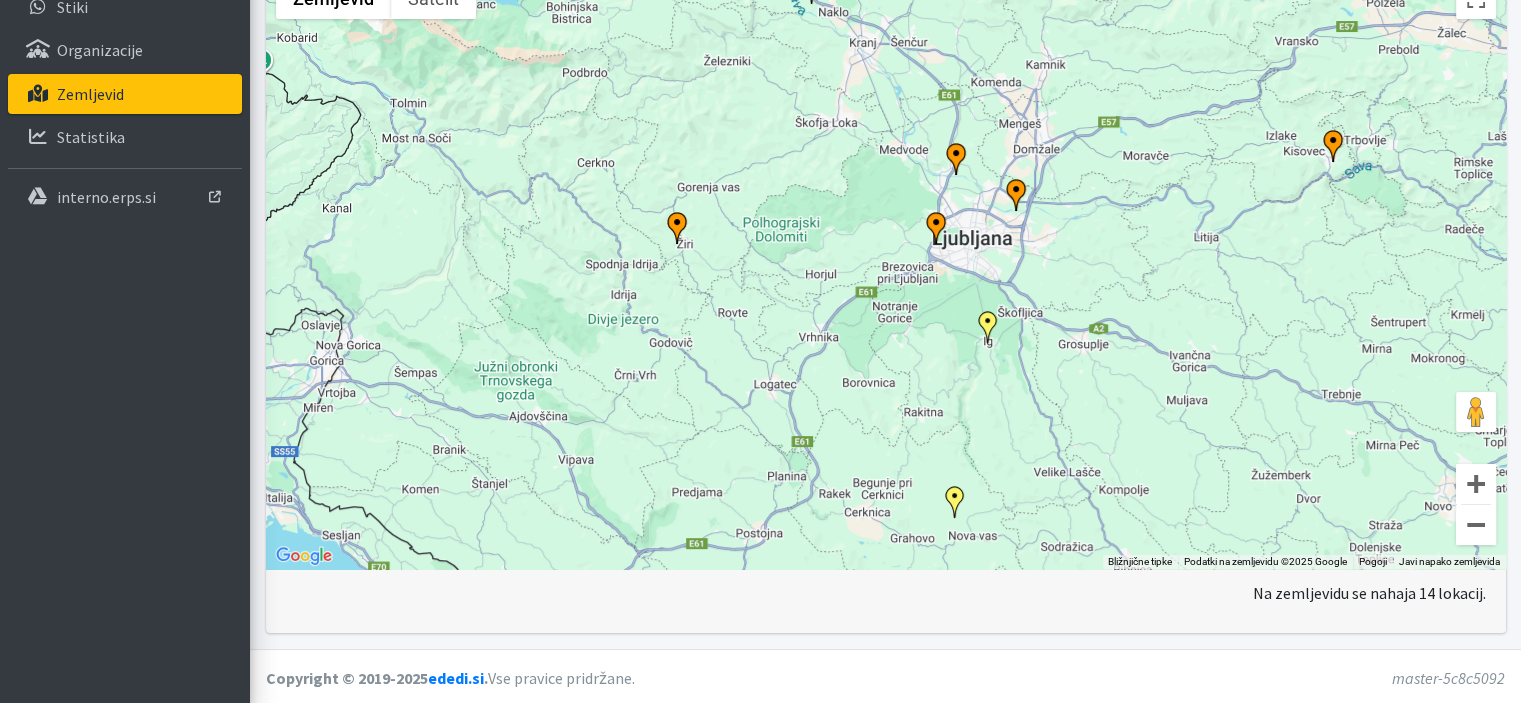 drag, startPoint x: 776, startPoint y: 287, endPoint x: 869, endPoint y: 150, distance: 165.58382 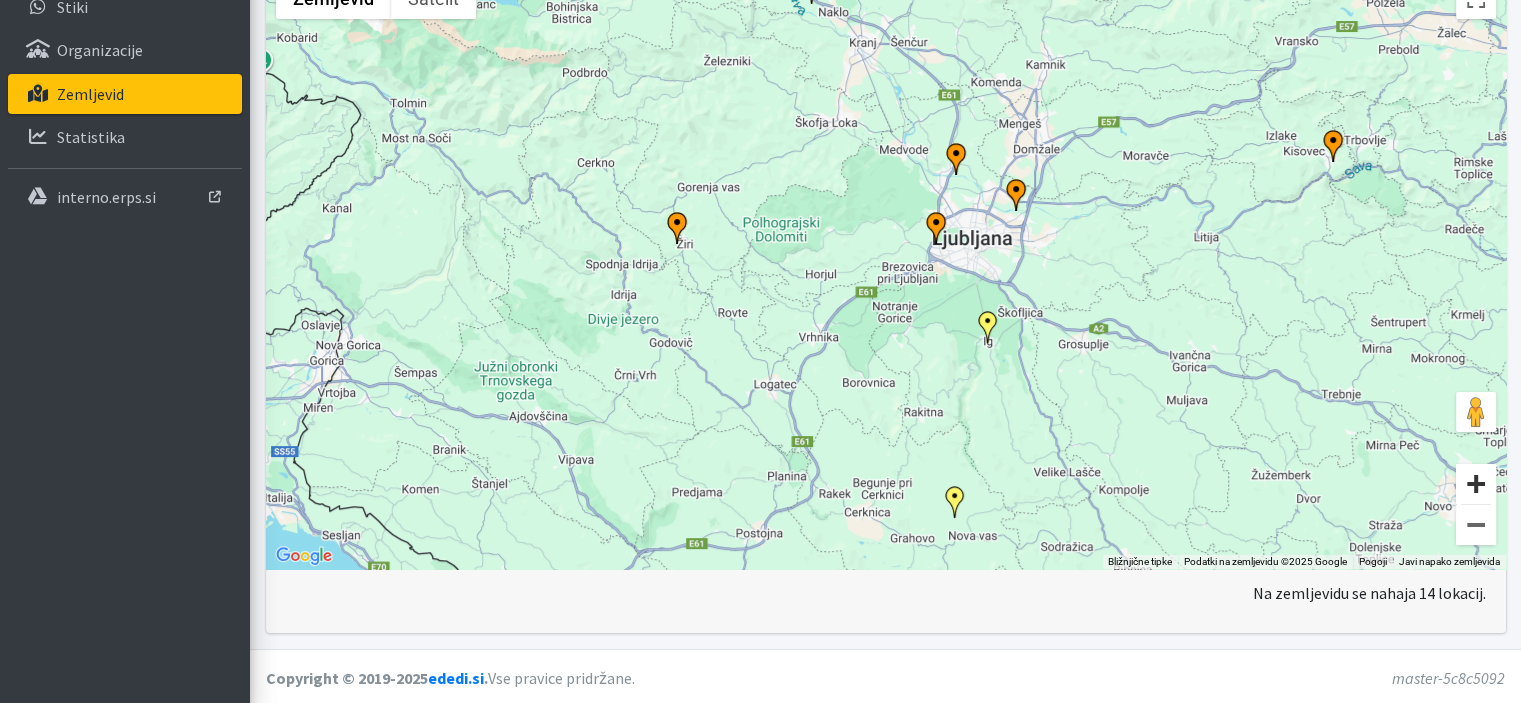 click at bounding box center (1476, 484) 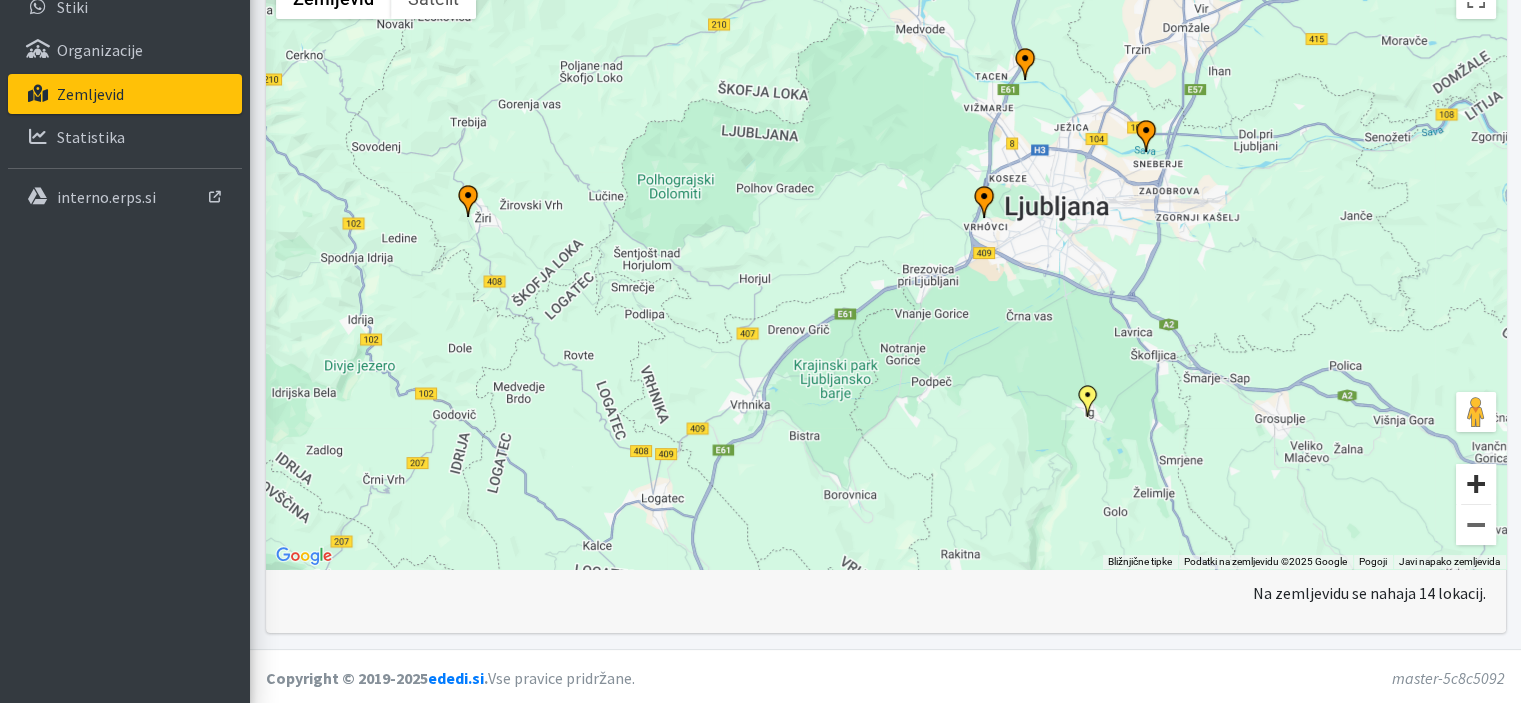 click at bounding box center (1476, 484) 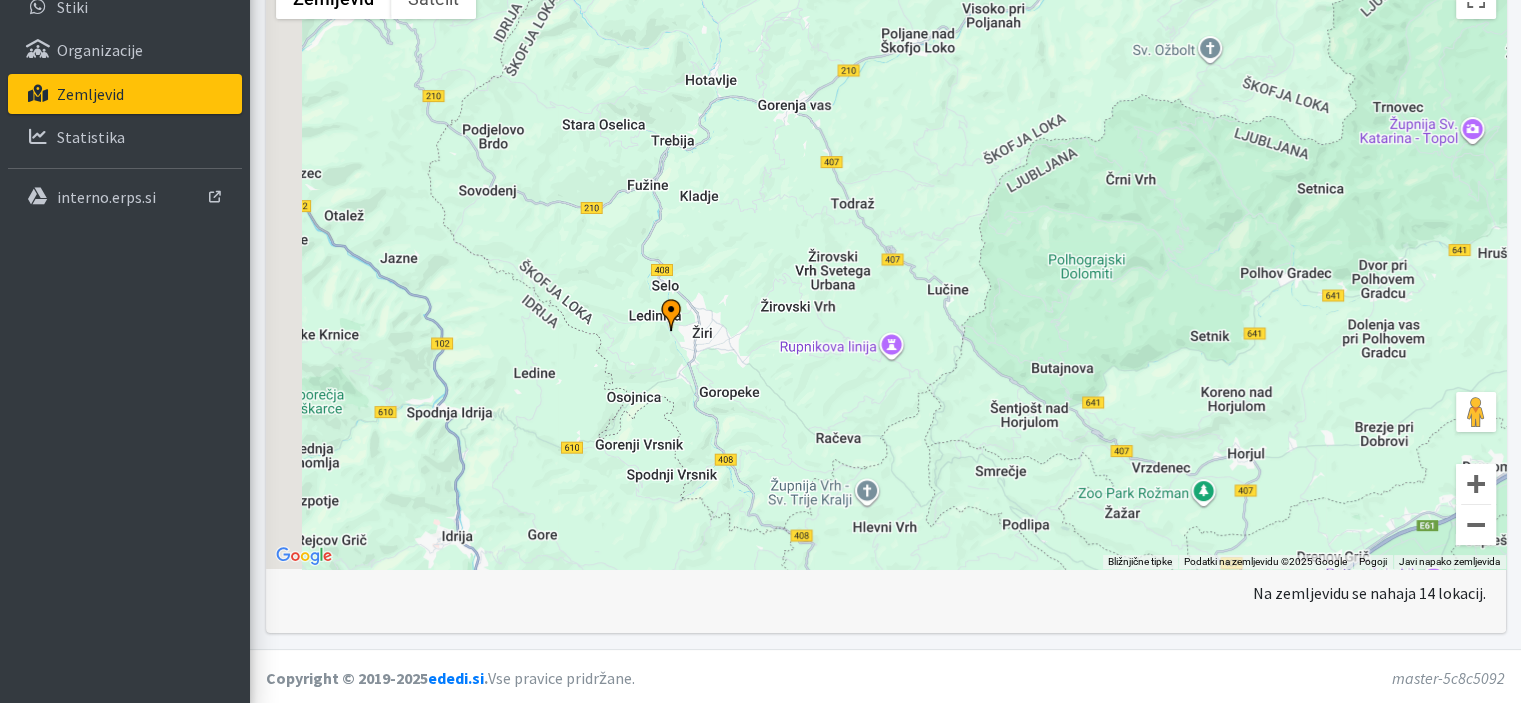 drag, startPoint x: 472, startPoint y: 252, endPoint x: 1095, endPoint y: 417, distance: 644.4796 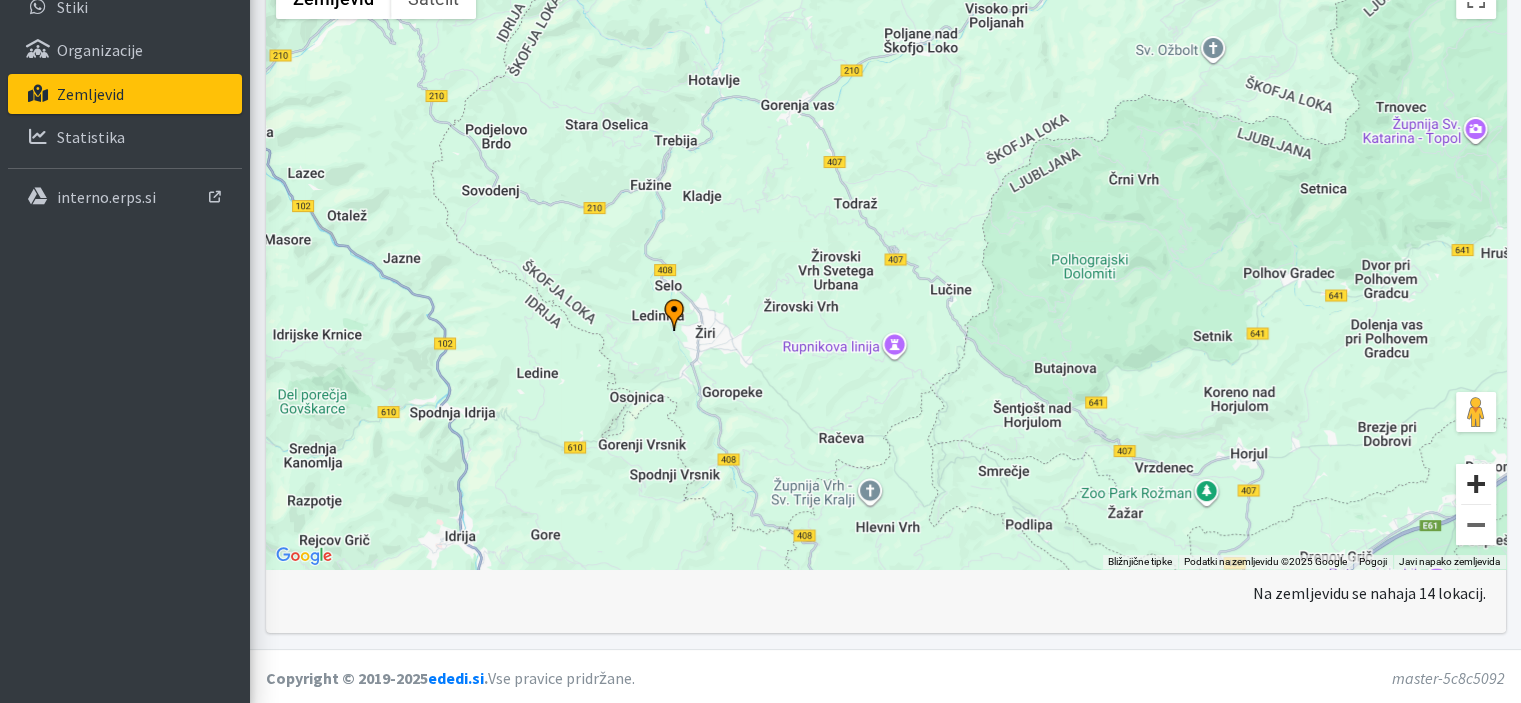 click at bounding box center (1476, 484) 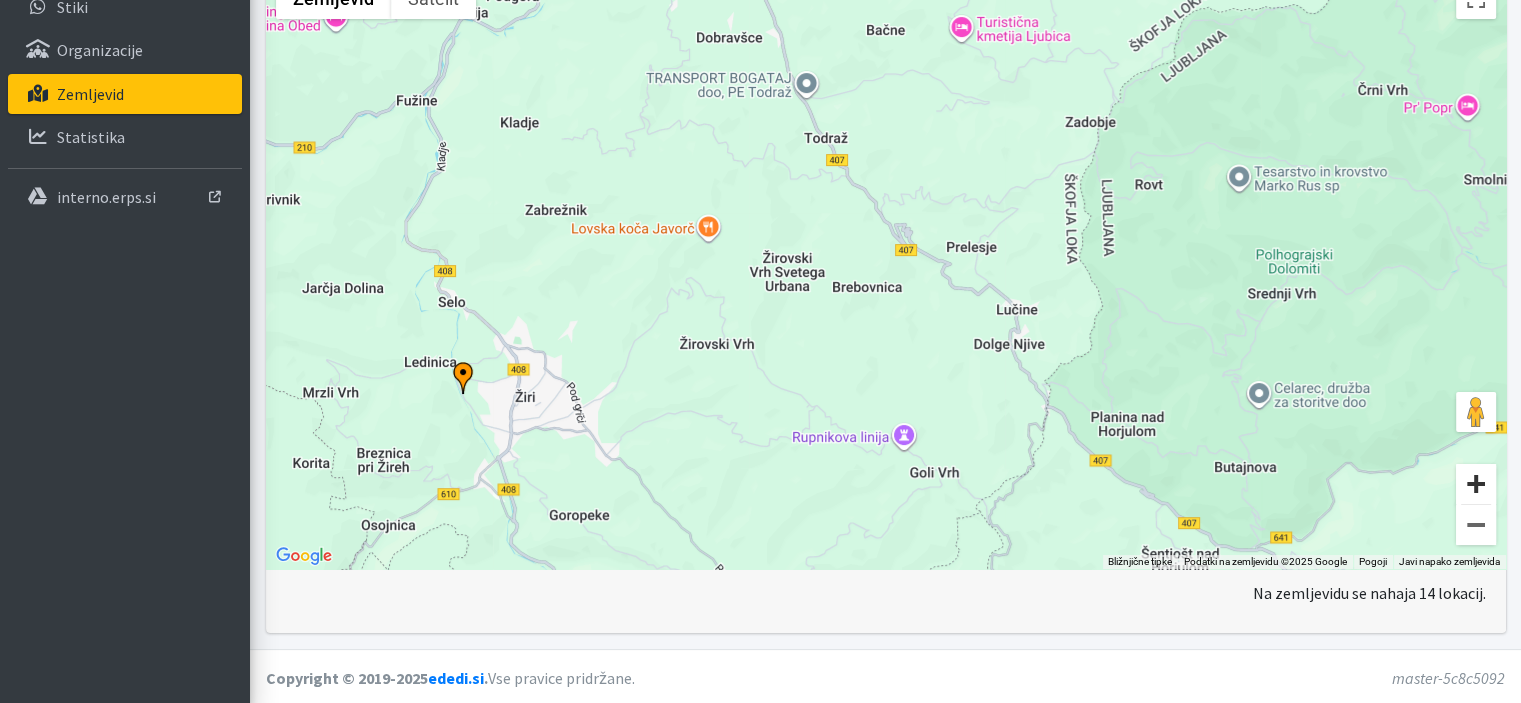click at bounding box center (1476, 484) 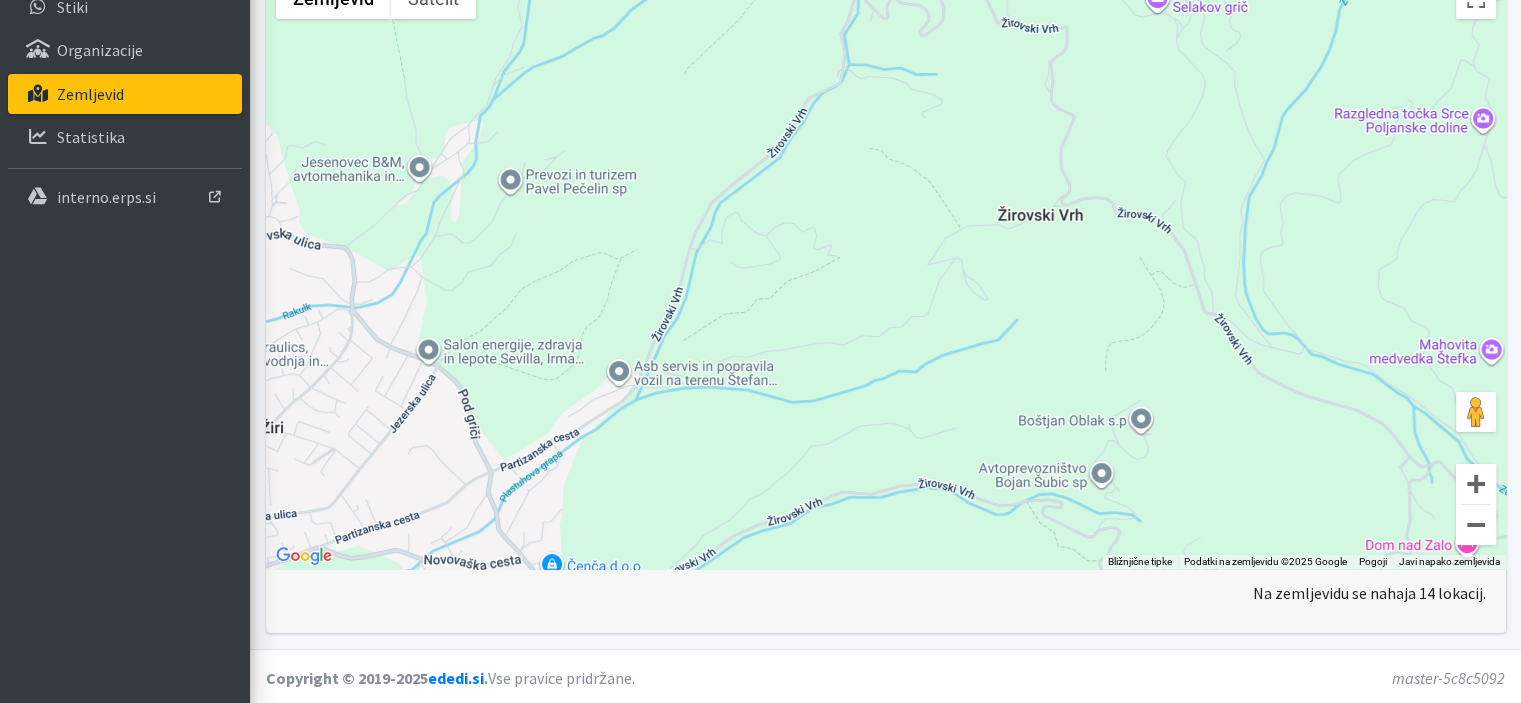 drag, startPoint x: 388, startPoint y: 475, endPoint x: 1220, endPoint y: 116, distance: 906.14844 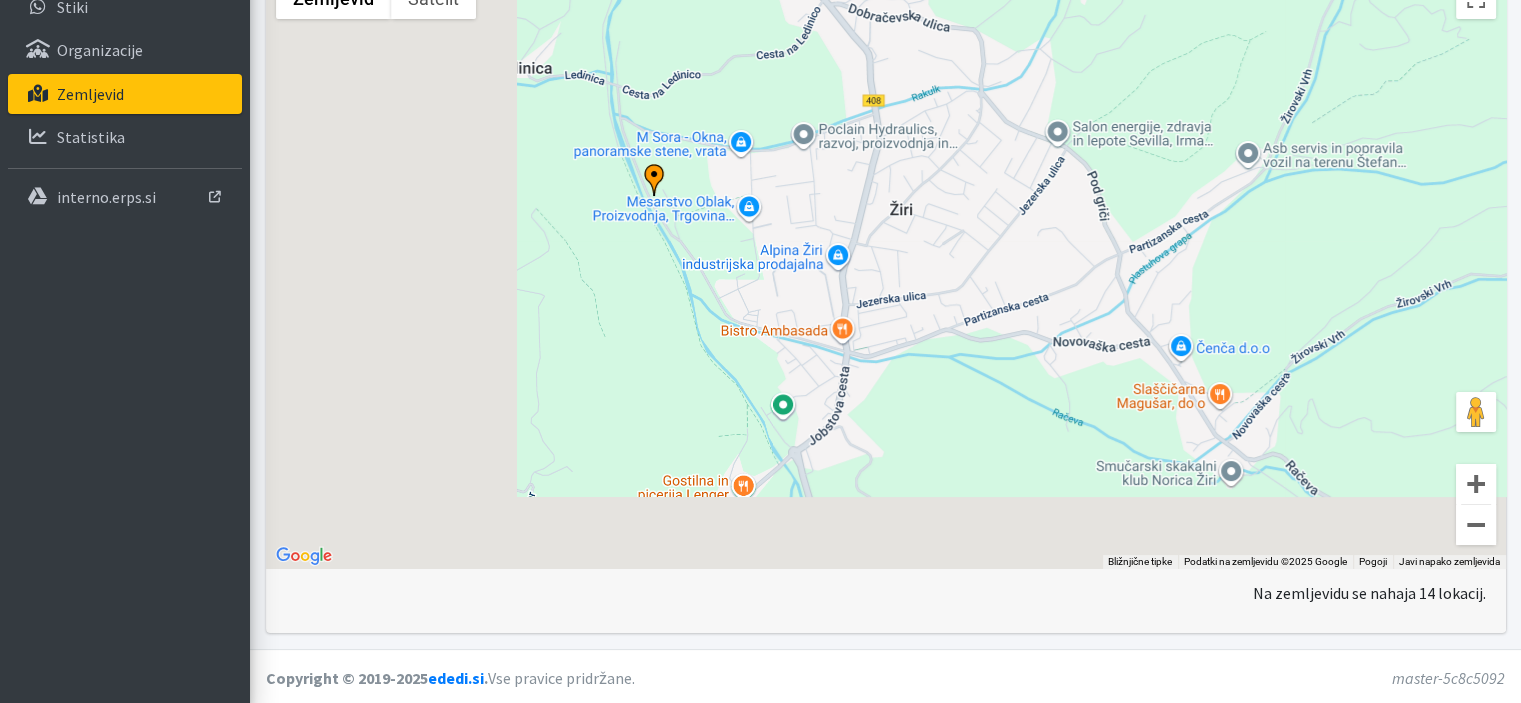drag, startPoint x: 666, startPoint y: 375, endPoint x: 1240, endPoint y: 195, distance: 601.5613 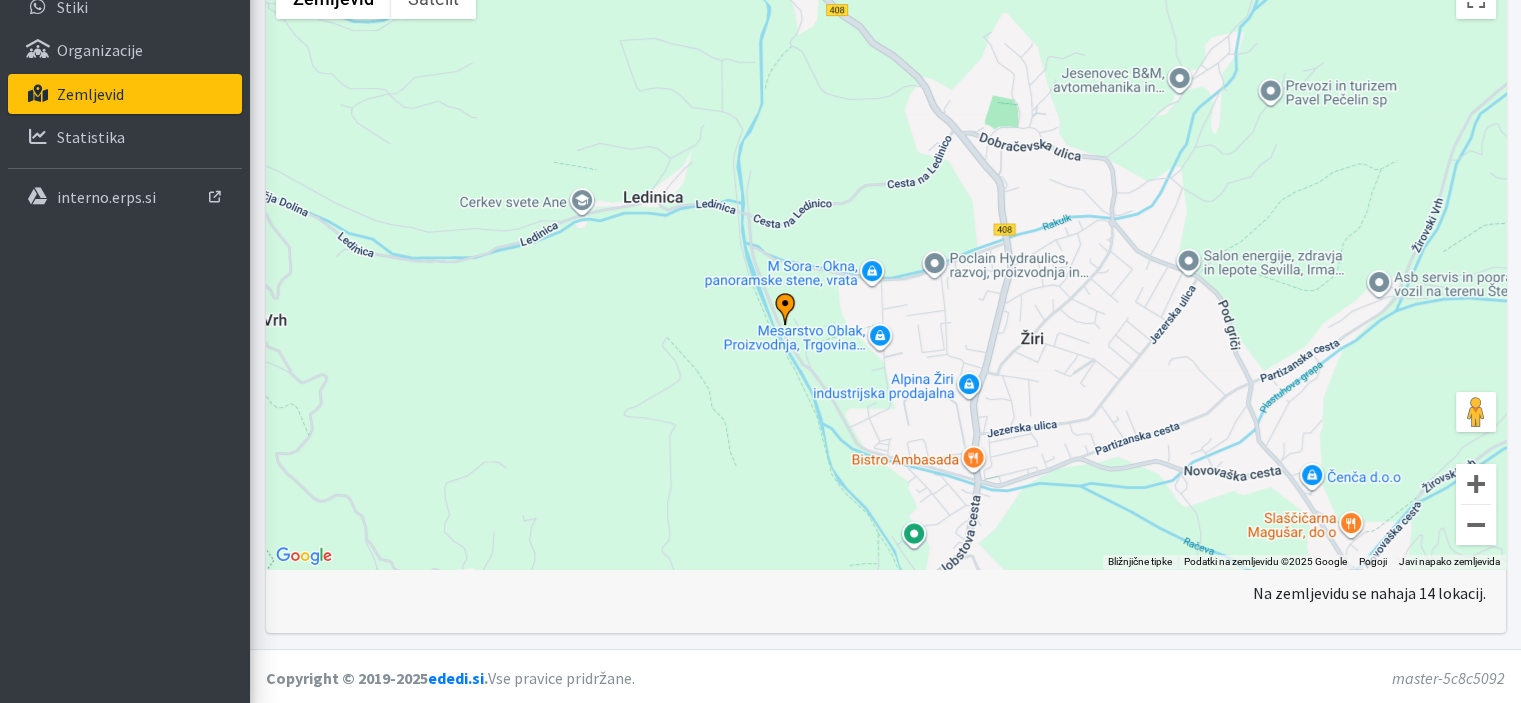 drag, startPoint x: 683, startPoint y: 272, endPoint x: 787, endPoint y: 411, distance: 173.60011 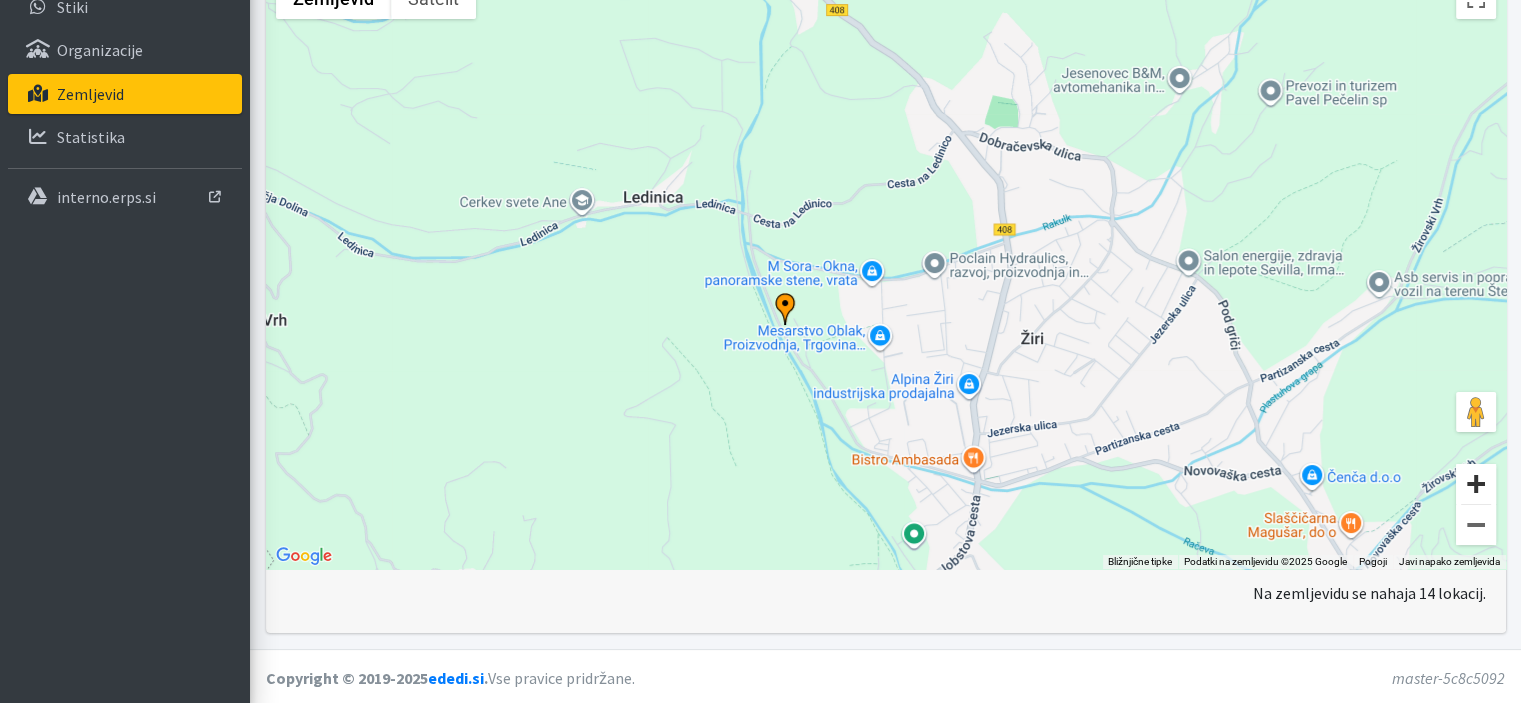 click at bounding box center [1476, 484] 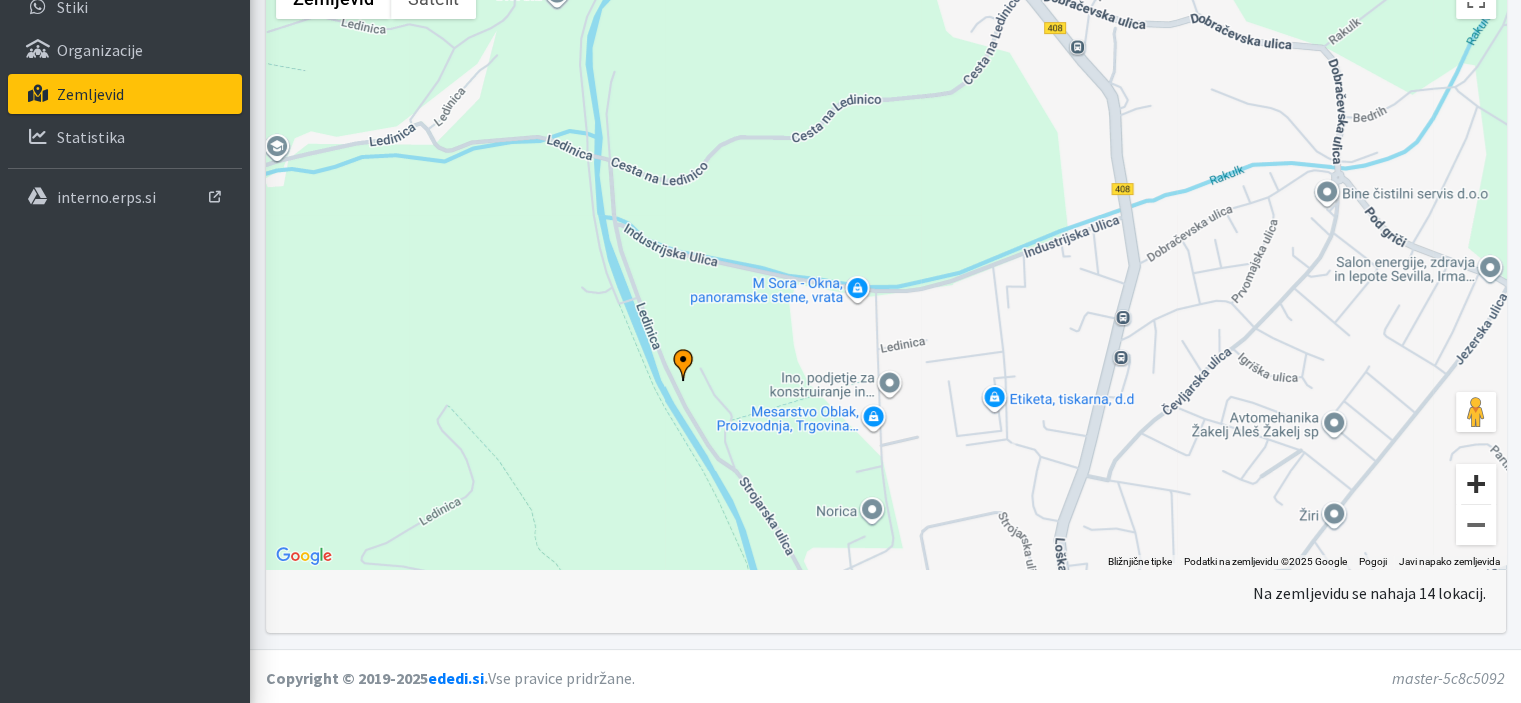 click at bounding box center (1476, 484) 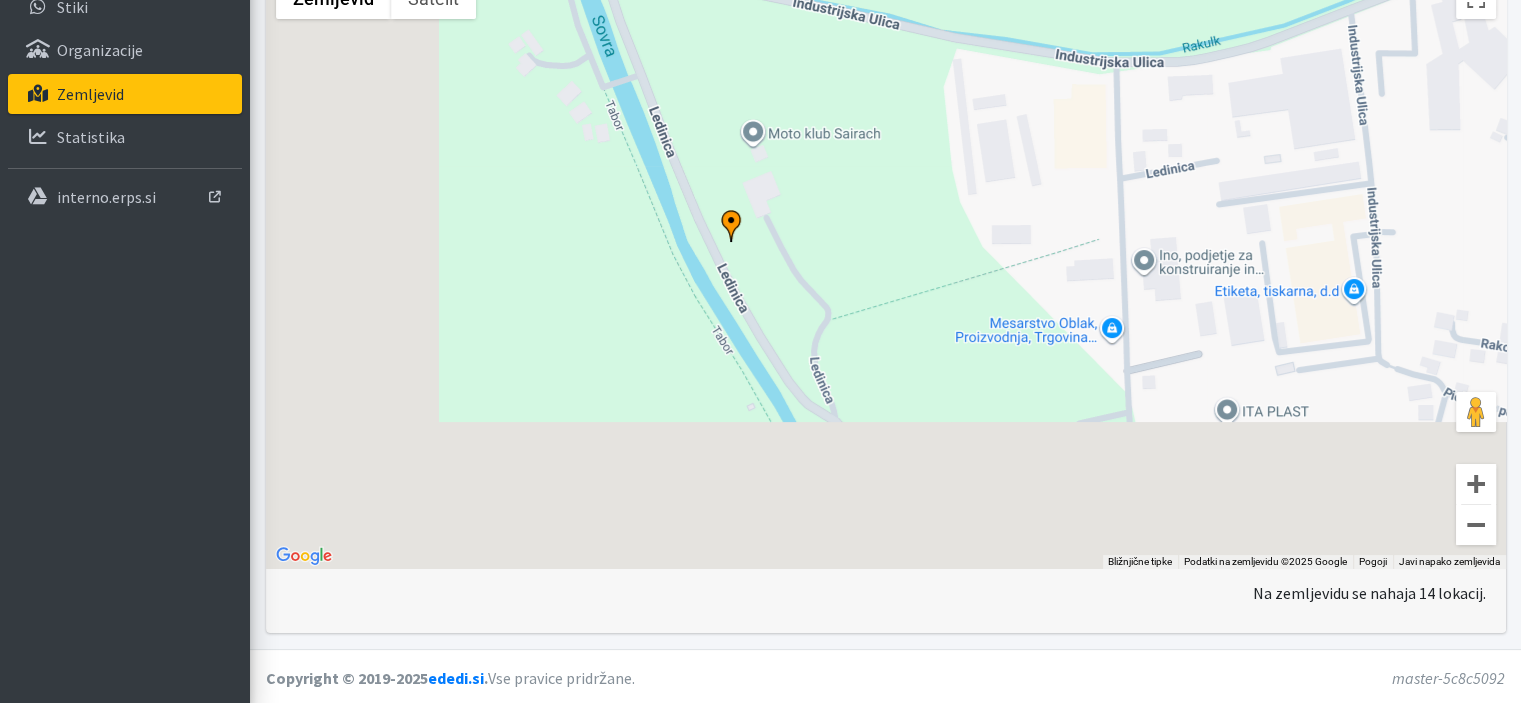 drag, startPoint x: 936, startPoint y: 283, endPoint x: 1016, endPoint y: 195, distance: 118.92855 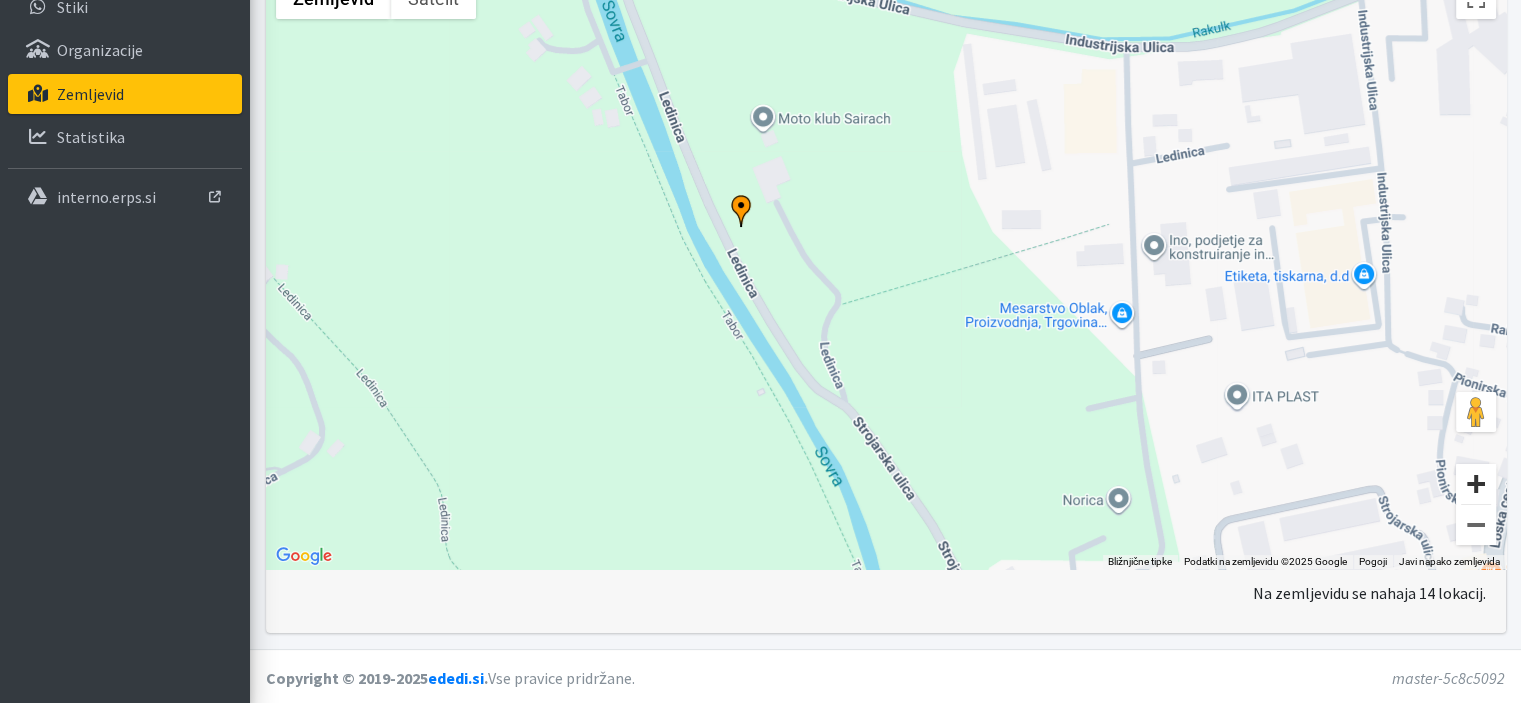 click at bounding box center [1476, 484] 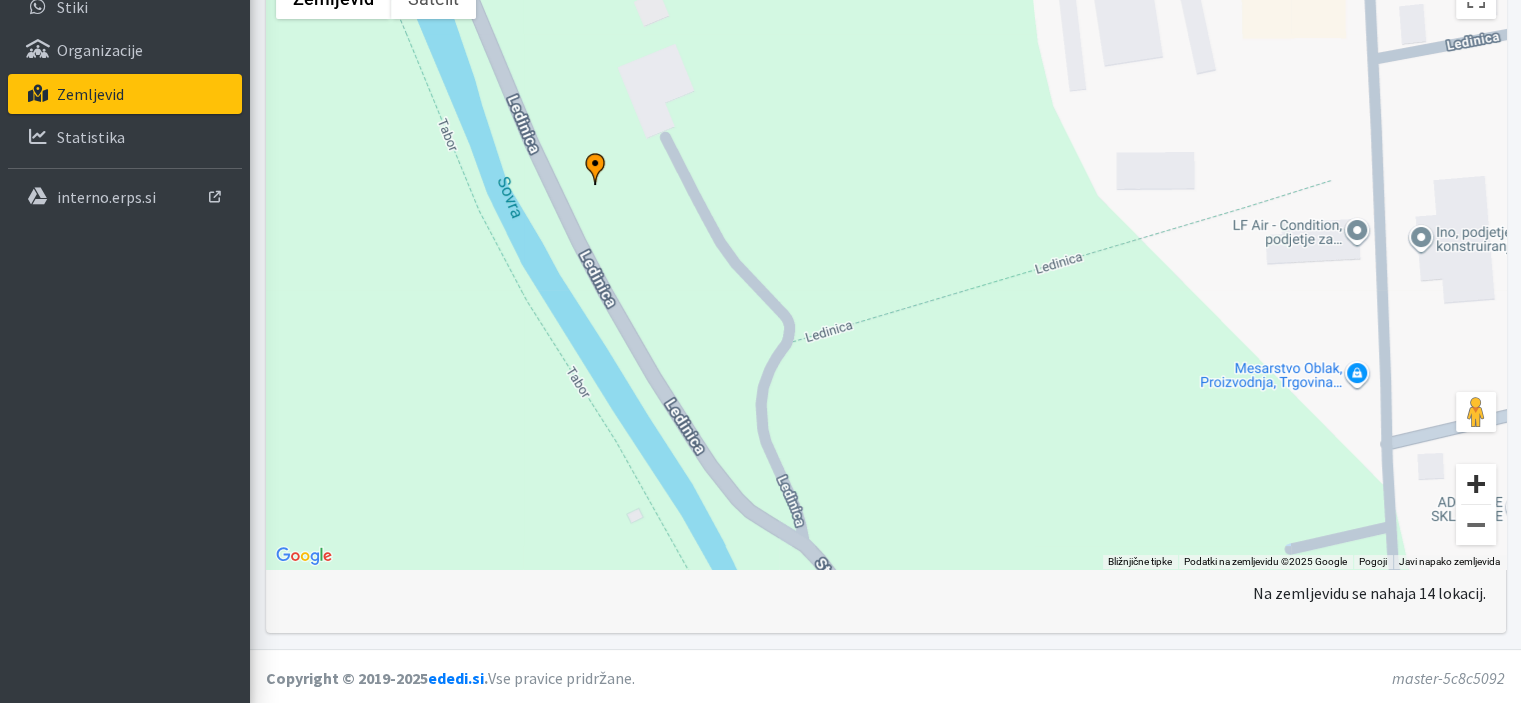 click at bounding box center (1476, 484) 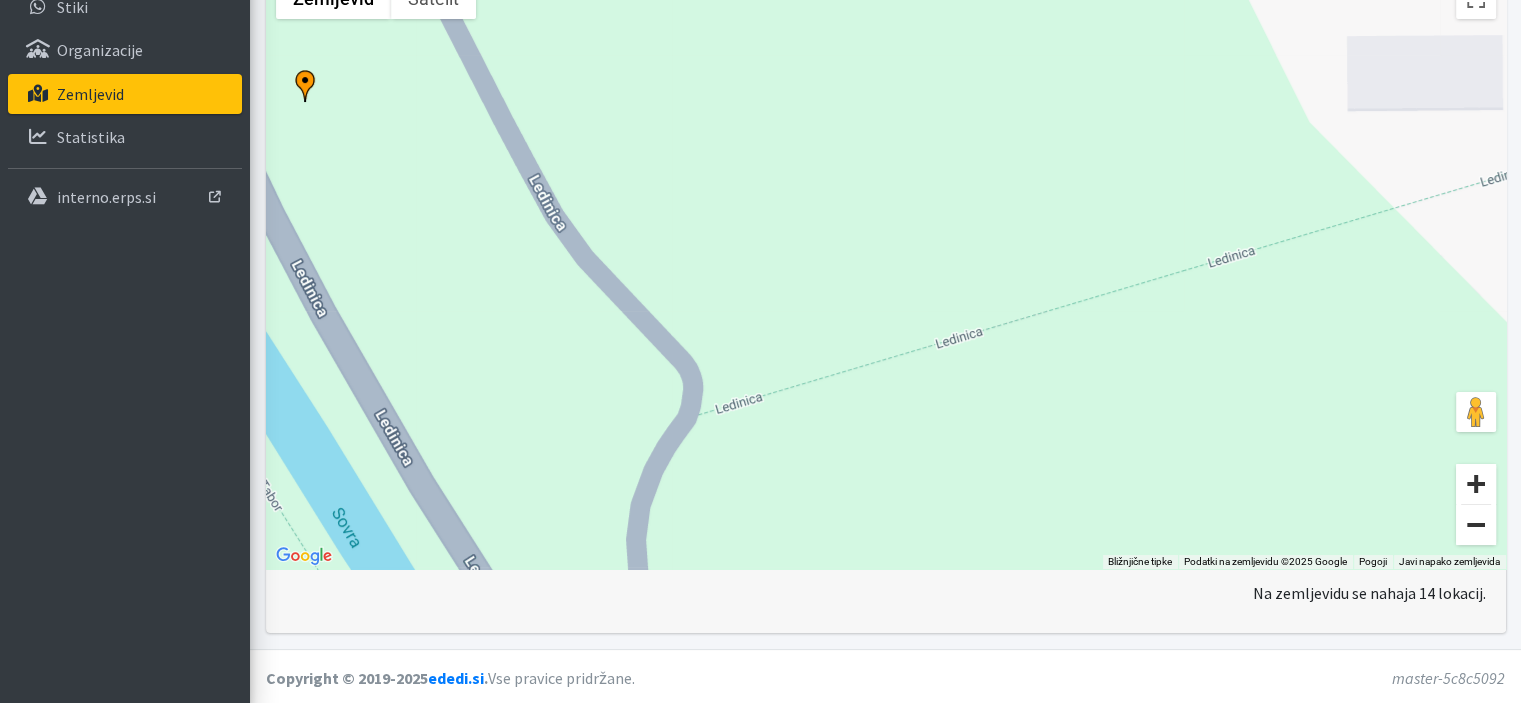 drag, startPoint x: 1471, startPoint y: 519, endPoint x: 1481, endPoint y: 467, distance: 52.95281 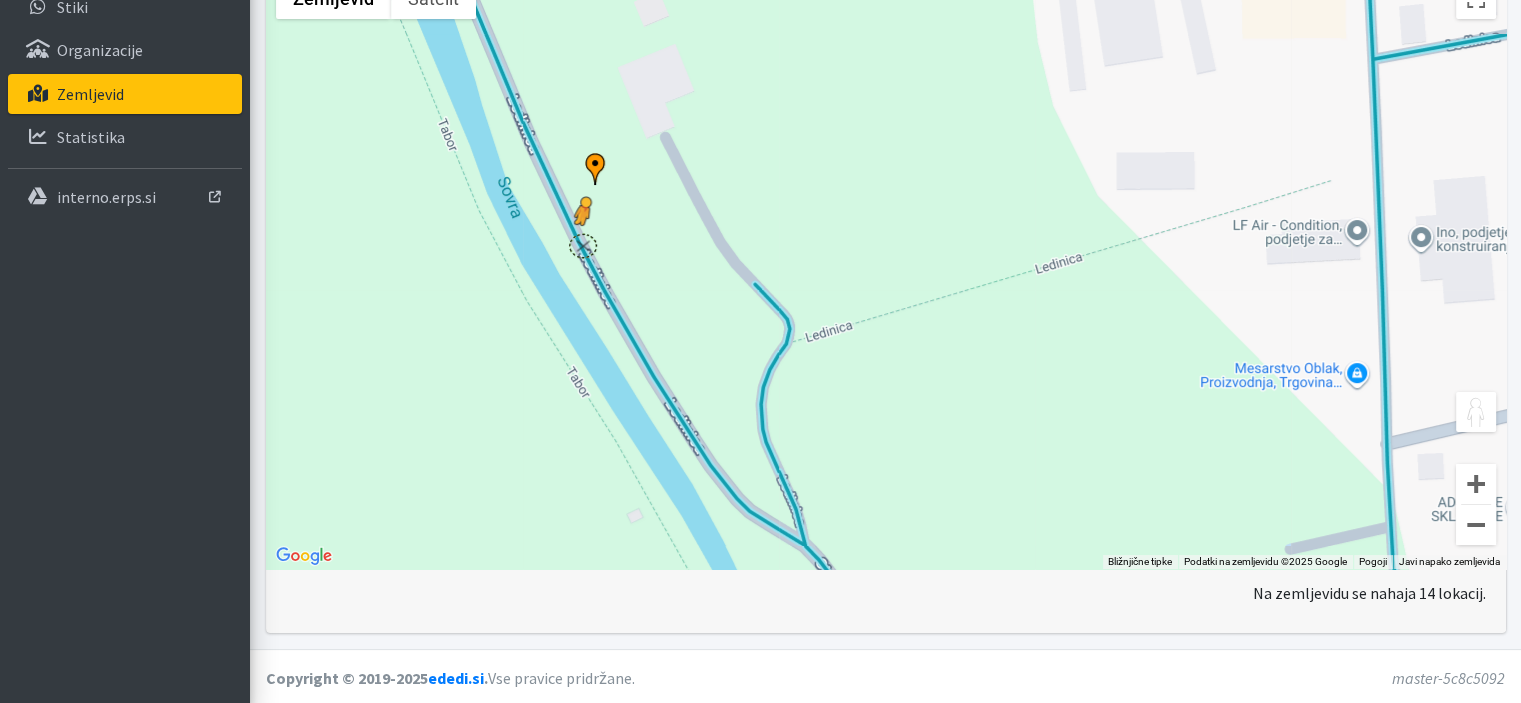 drag, startPoint x: 1472, startPoint y: 416, endPoint x: 581, endPoint y: 242, distance: 907.83093 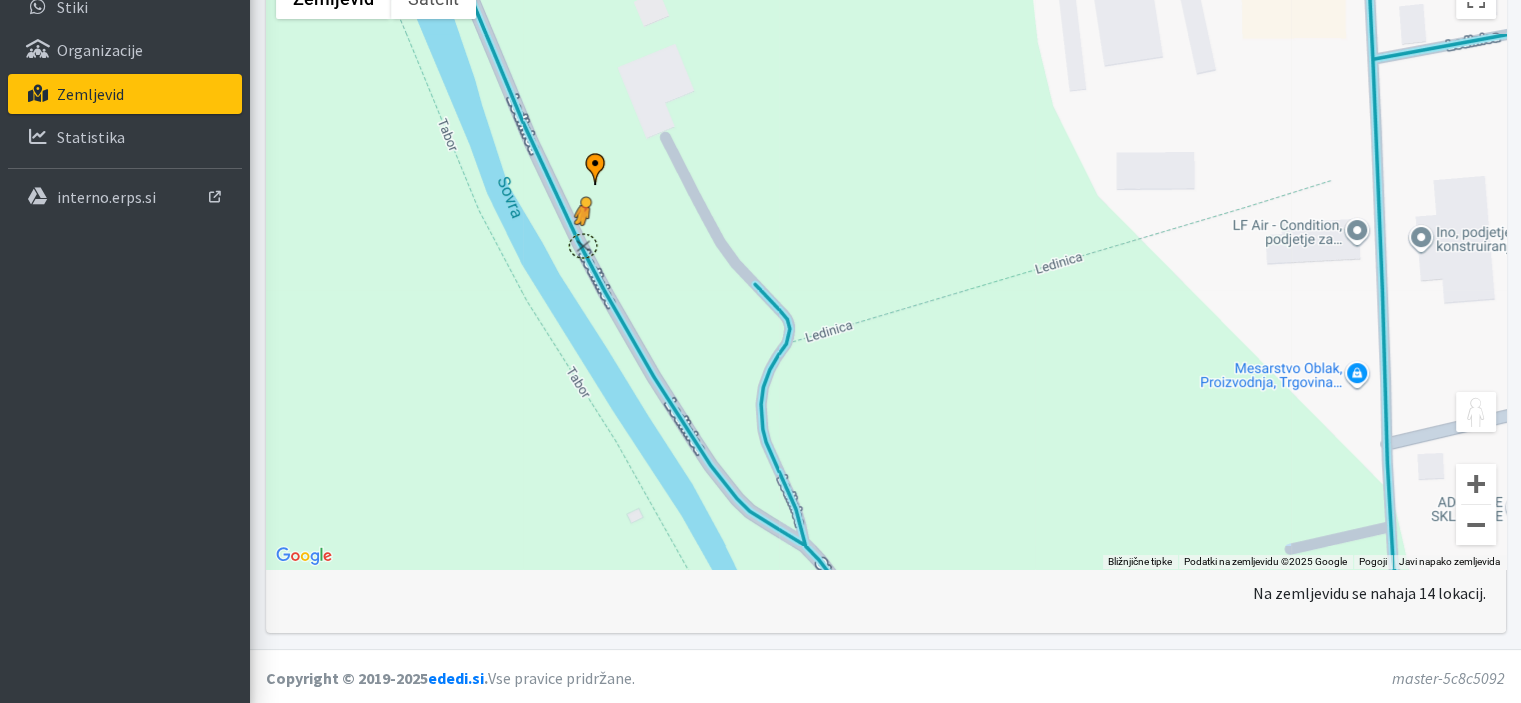 click on "Za premikanje pritisnite puščične tipke. Če želite aktivirati vlečenje s tipkovnico, pritisnite Alt + Enter ali Alt + preslednico. Ko ste v stanju vlečenja s tipkovnico, lahko označevalnik premikate s puščičnimi tipkami. Če želite končati vlečenje, pritisnite tipko Enter ali preslednico. Če želite preklicati vlečenje in se vrniti na prvotno mesto, pritisnite Alt + Enter, Alt + preslednico ali Escape. Nalaganje ... Zemljevid povečate tako, da držite tipko Ctrl in vrtite kolesce na miški Zemljevid Relief Satelit Oznake Bližnjične tipke Podatki zemljevida Podatki na zemljevidu ©2025 Google Podatki na zemljevidu ©2025 Google 20 m Kliknite za preklop med metričnimi in imperialnimi enotami Pogoji Javi napako zemljevida" at bounding box center [886, 269] 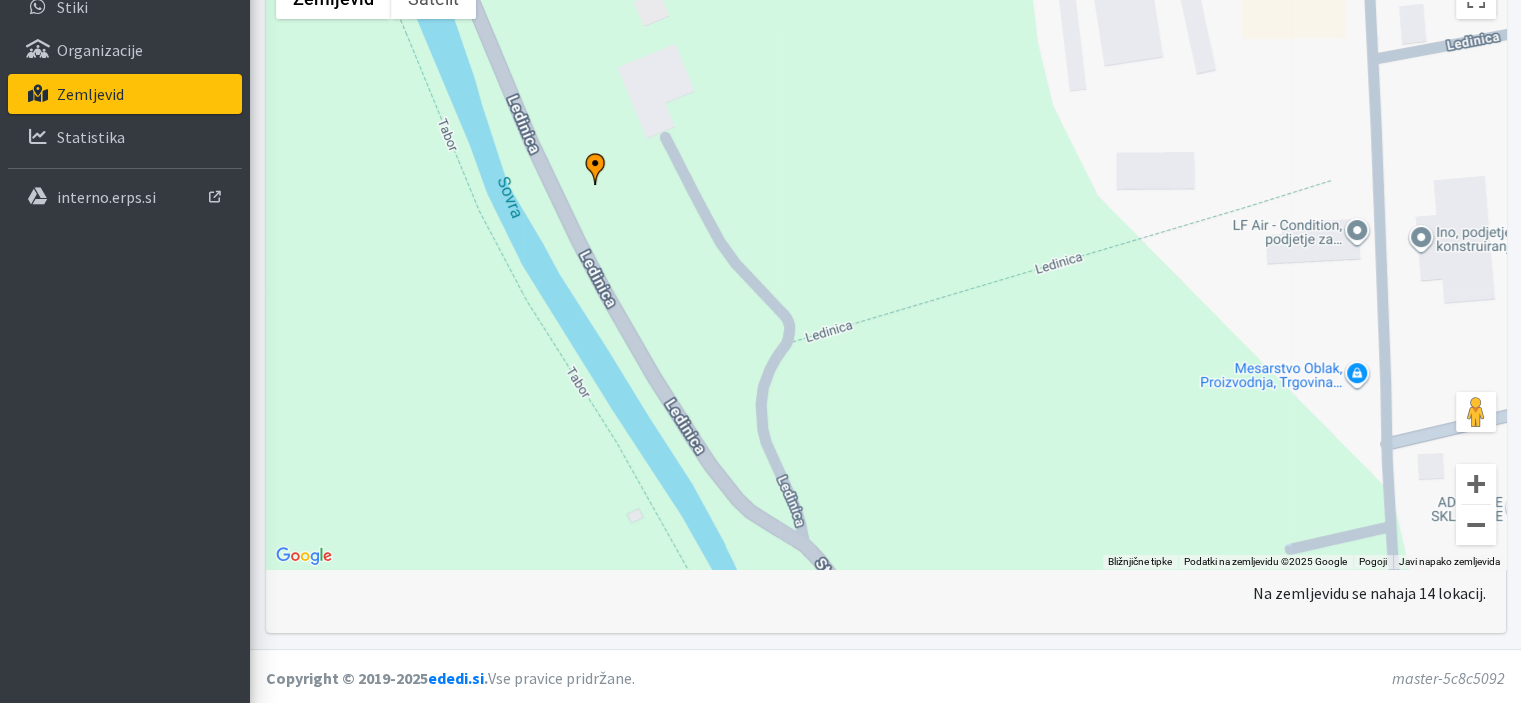click on "Za premikanje pritisnite puščične tipke. Nalaganje ..." at bounding box center (886, 269) 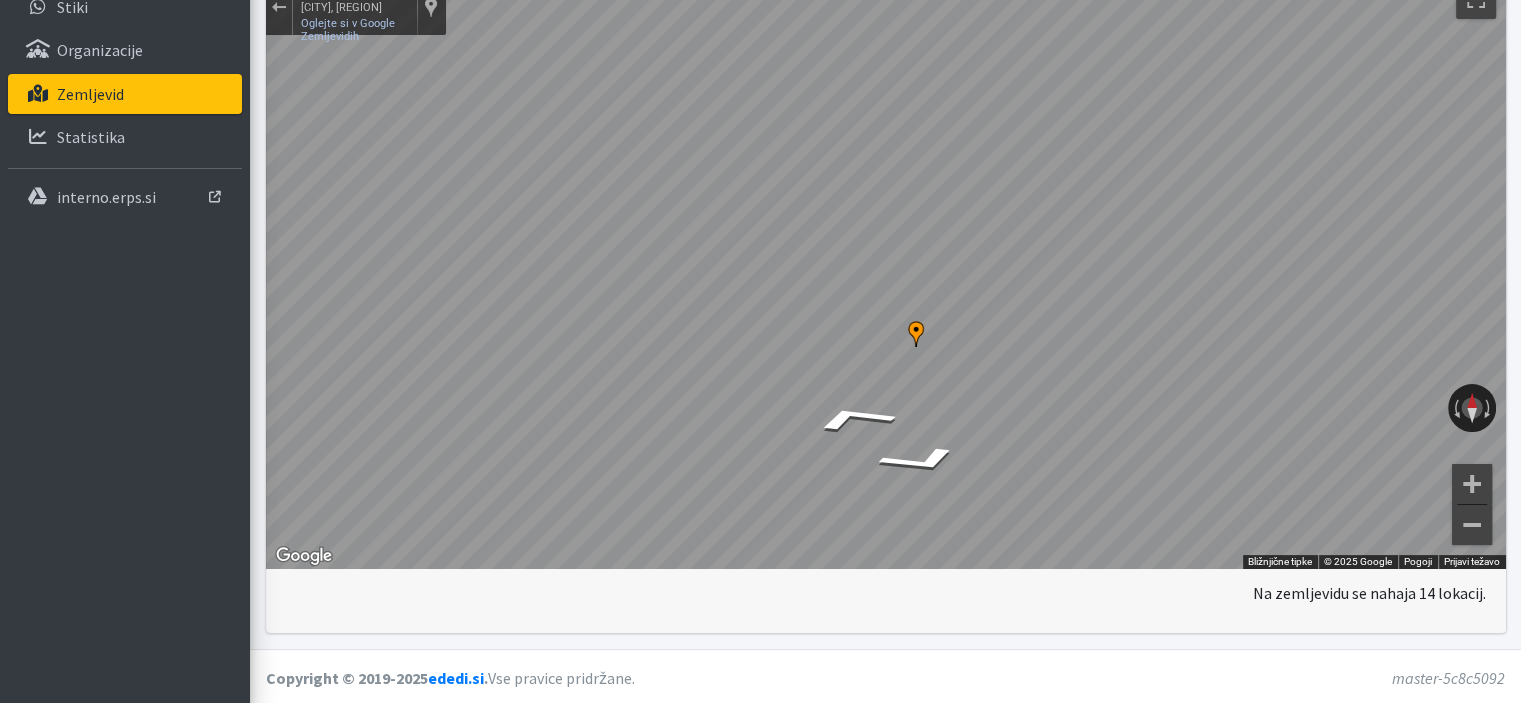 scroll, scrollTop: 187, scrollLeft: 0, axis: vertical 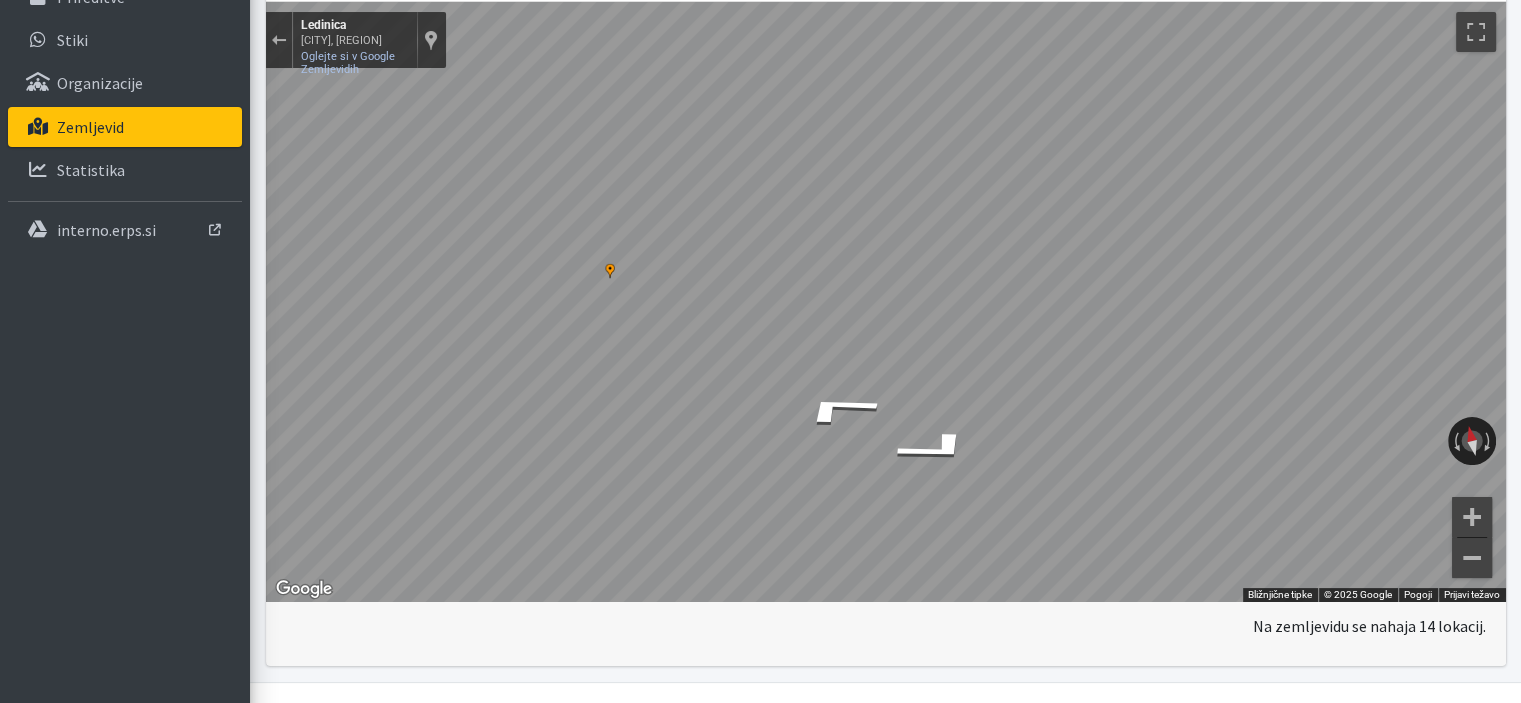 click on "Odjavi se
[ORGANIZATION]
[FIRST] [LAST]
[ORGANIZATION]
Prireditve Stiki" at bounding box center [760, 276] 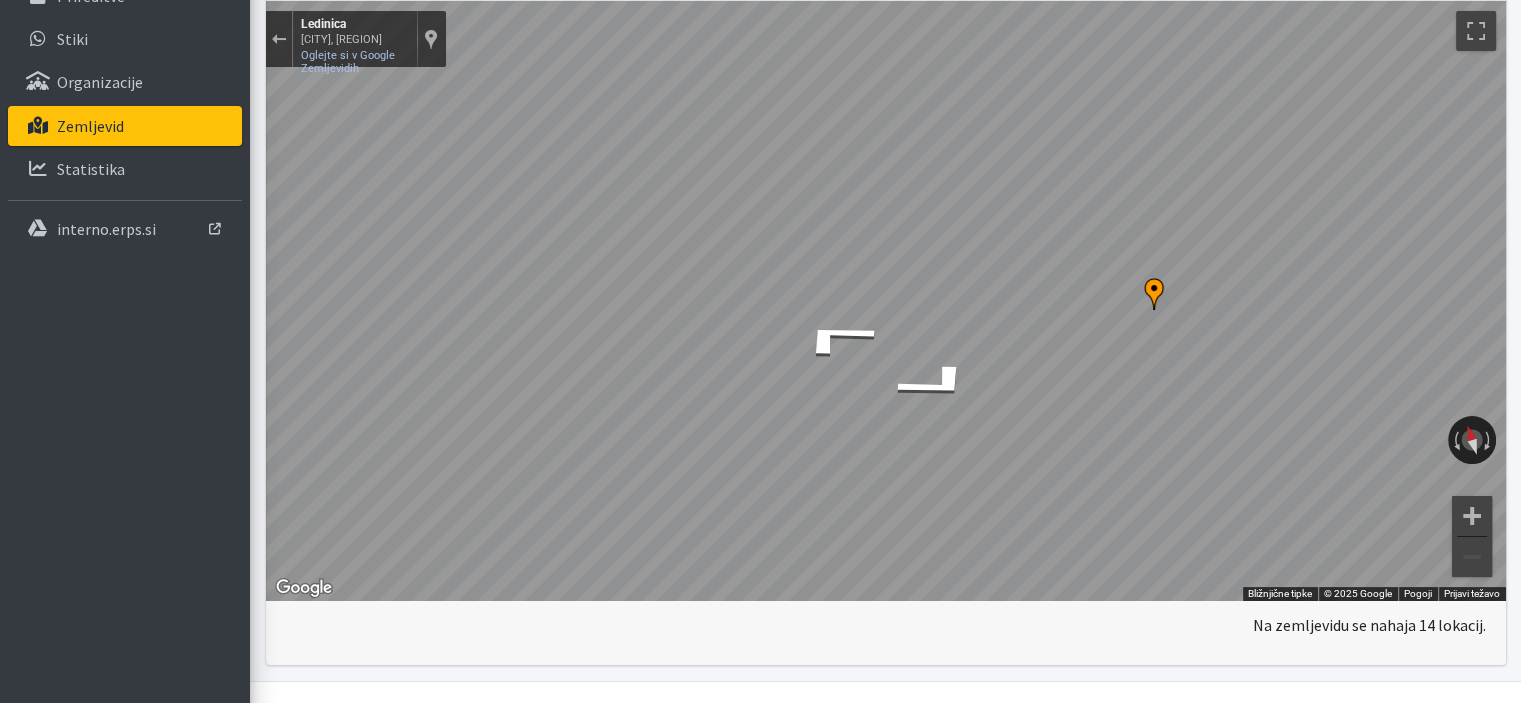 scroll, scrollTop: 220, scrollLeft: 0, axis: vertical 